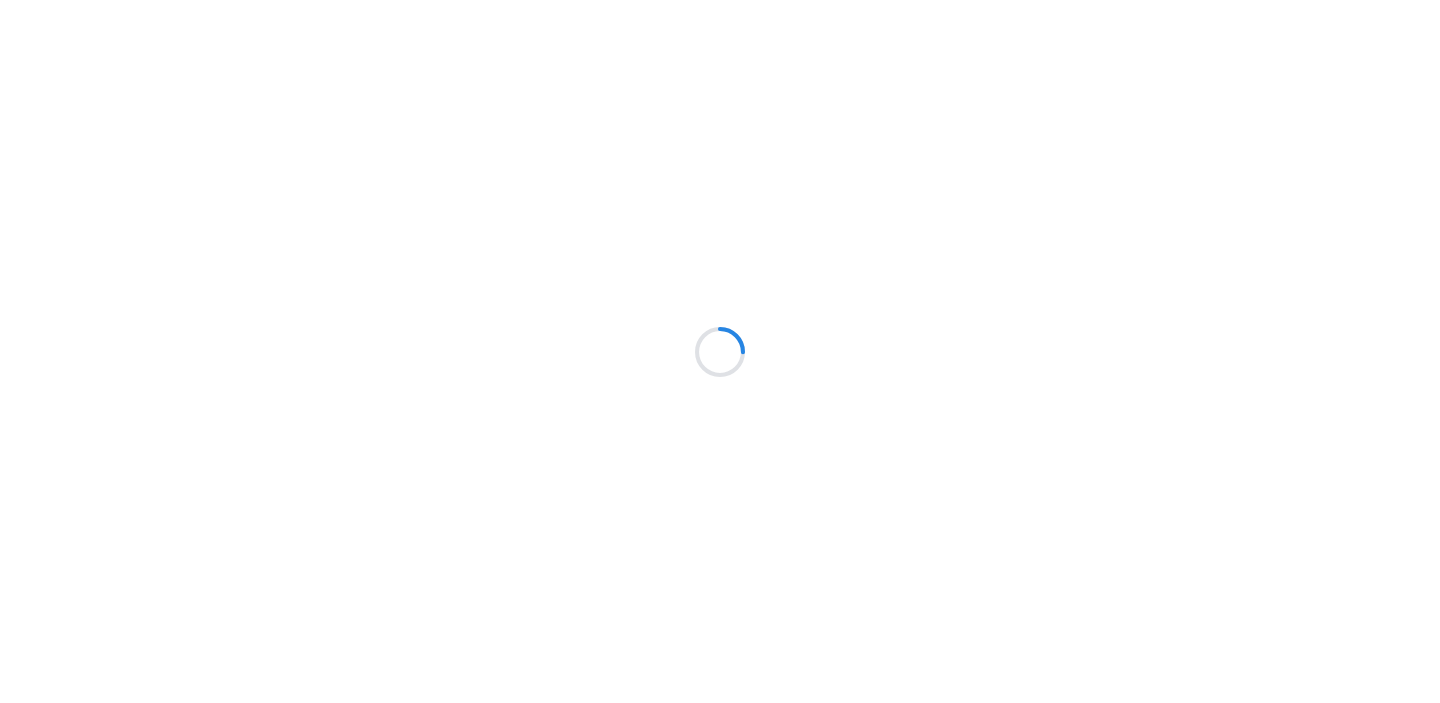 scroll, scrollTop: 0, scrollLeft: 0, axis: both 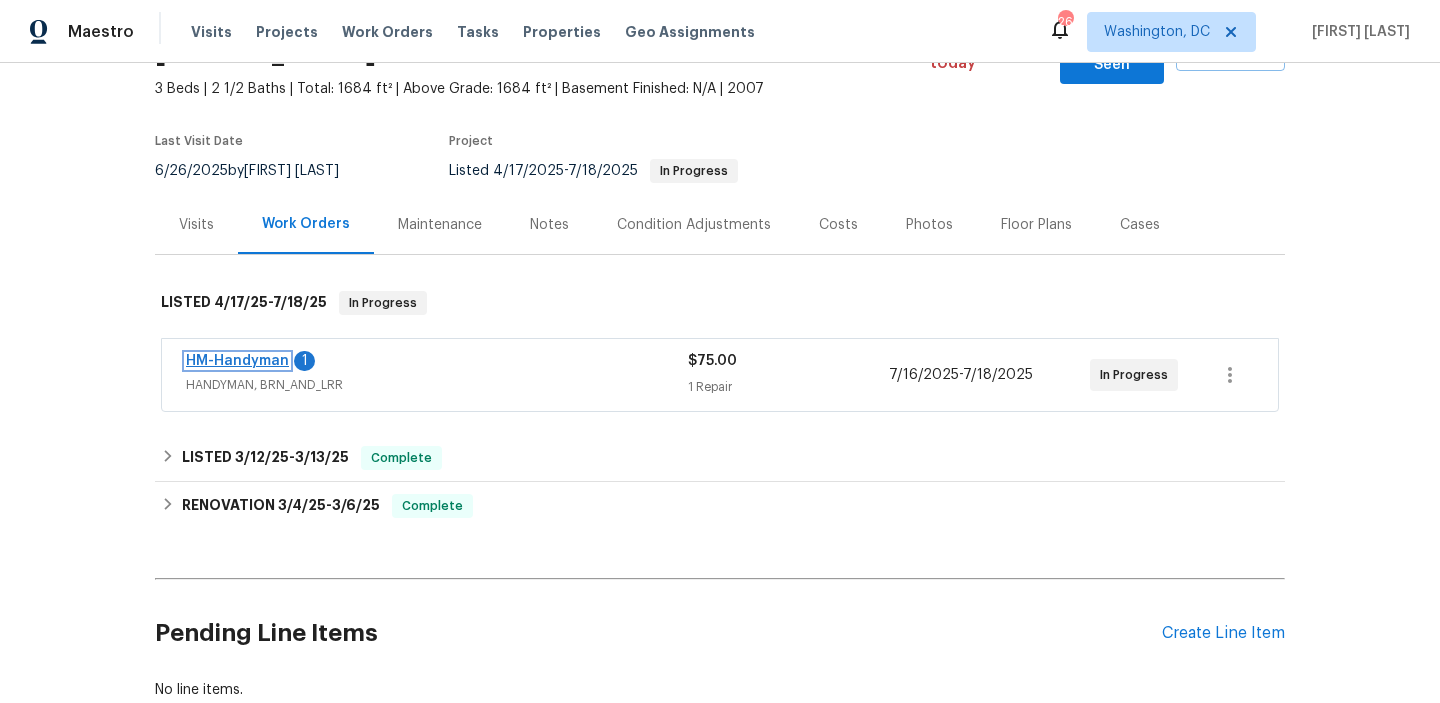click on "HM-Handyman" at bounding box center (237, 361) 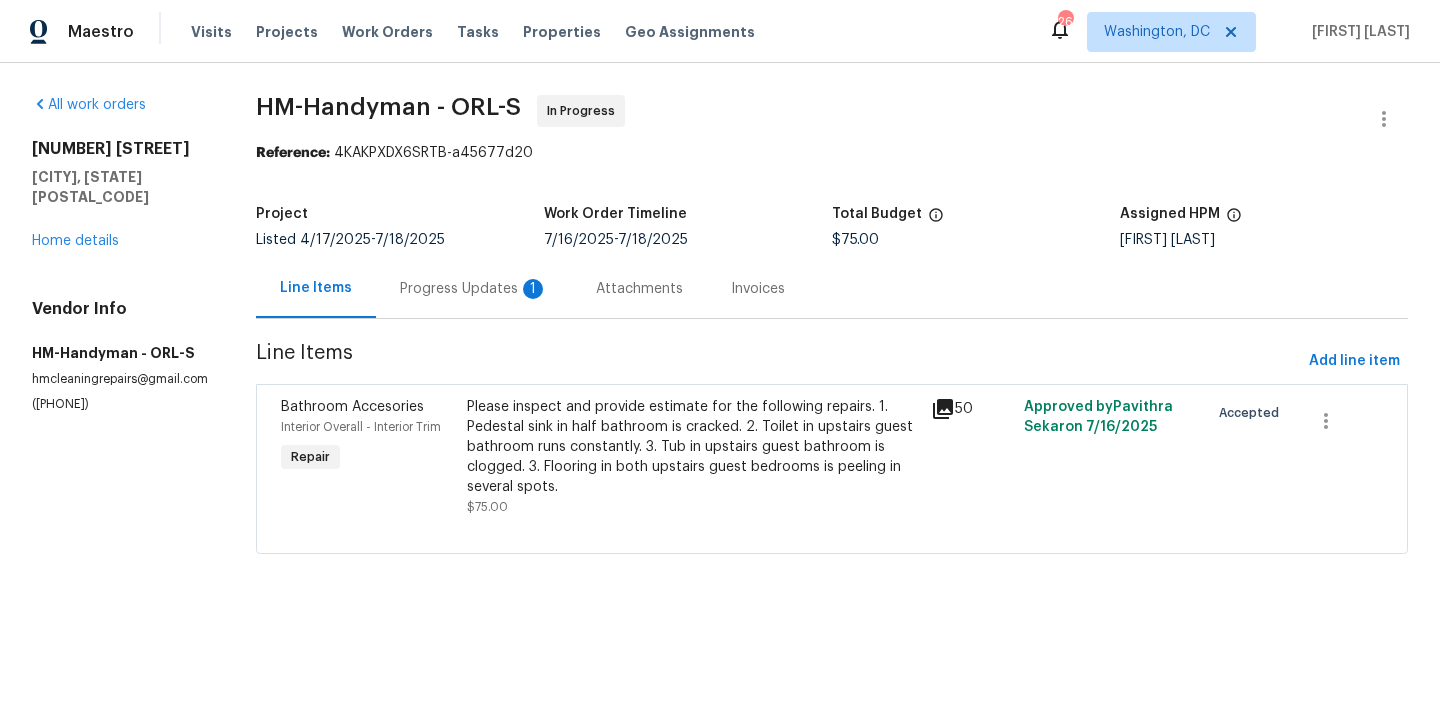 click on "Progress Updates 1" at bounding box center [474, 288] 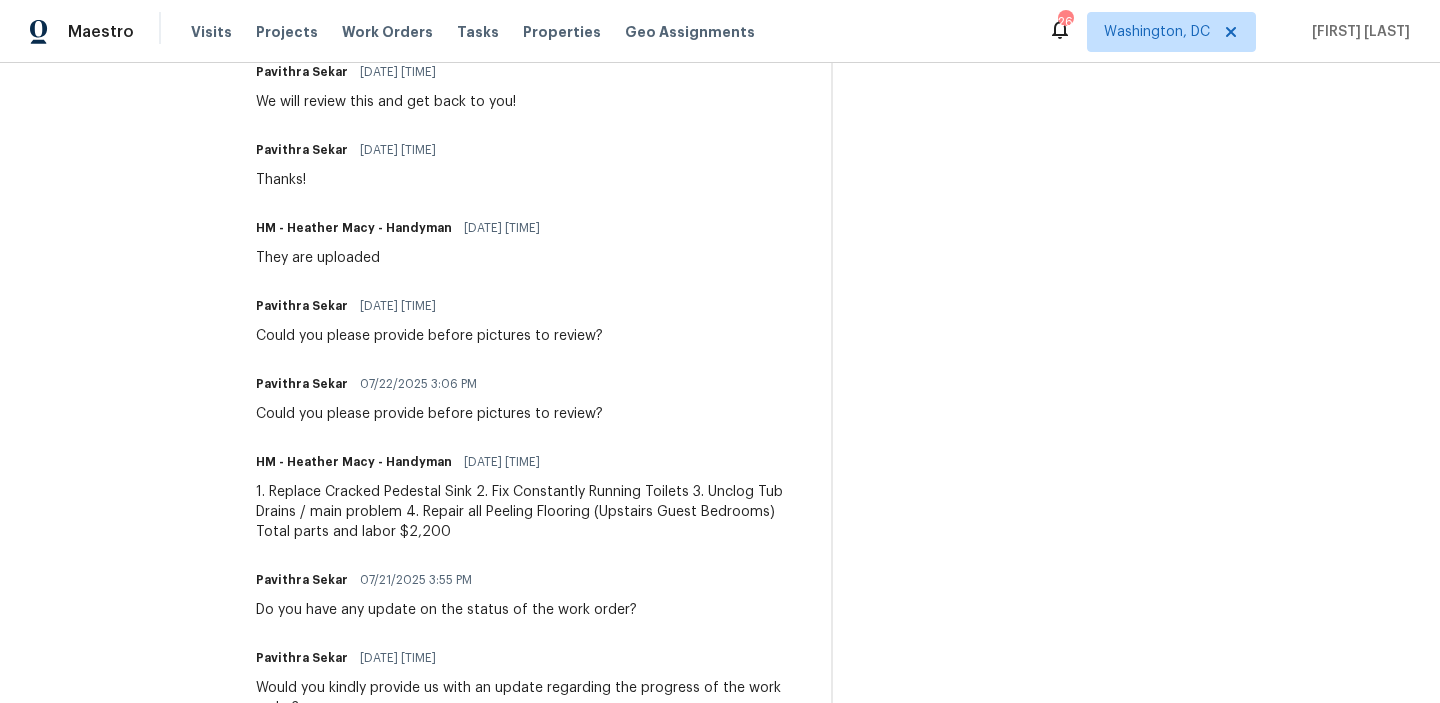 scroll, scrollTop: 1966, scrollLeft: 0, axis: vertical 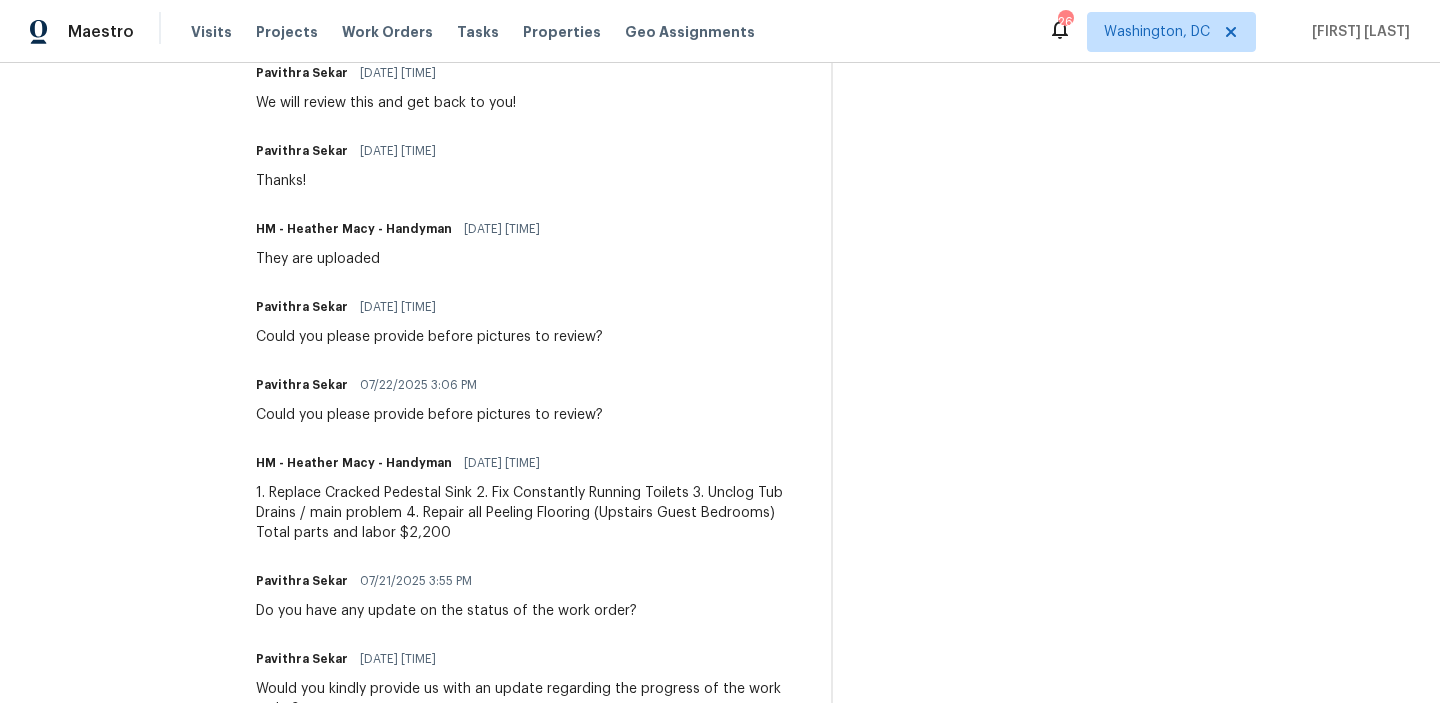 drag, startPoint x: 322, startPoint y: 500, endPoint x: 447, endPoint y: 503, distance: 125.035995 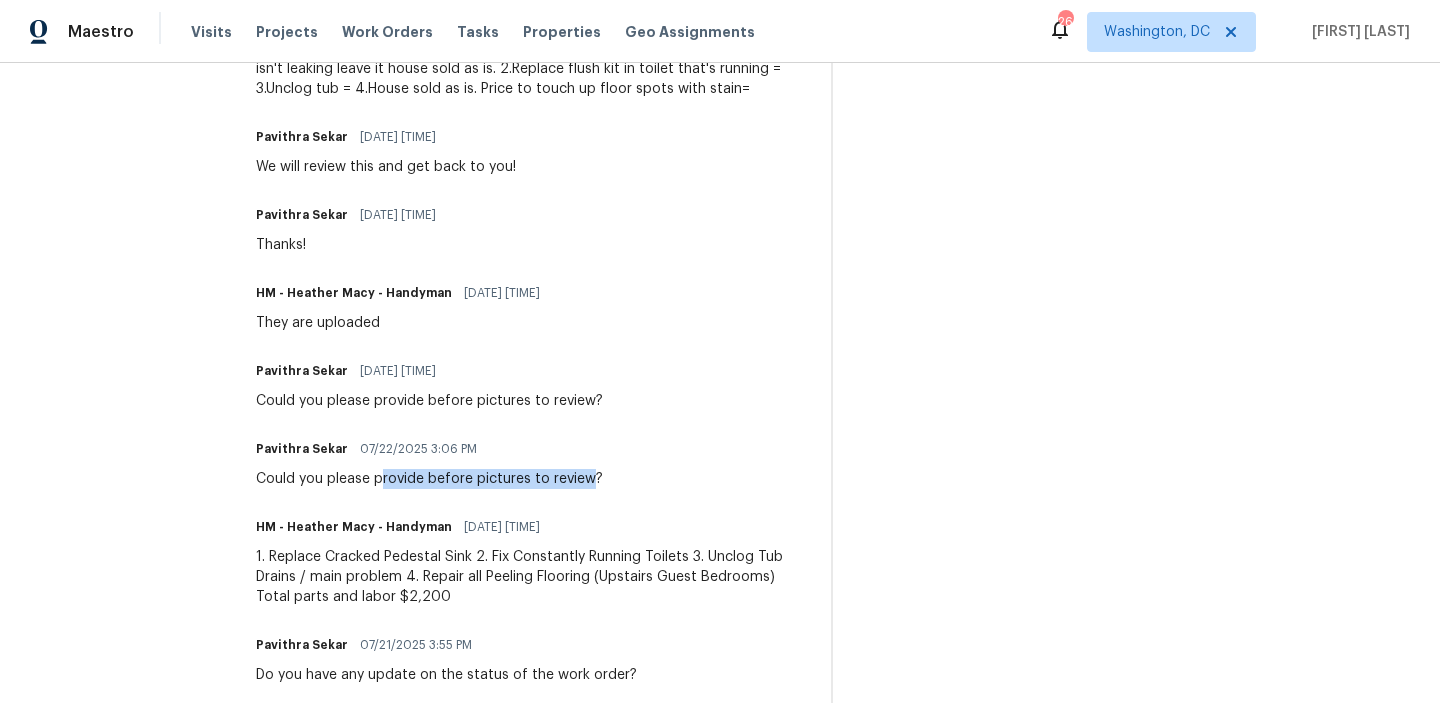 drag, startPoint x: 380, startPoint y: 472, endPoint x: 586, endPoint y: 478, distance: 206.08736 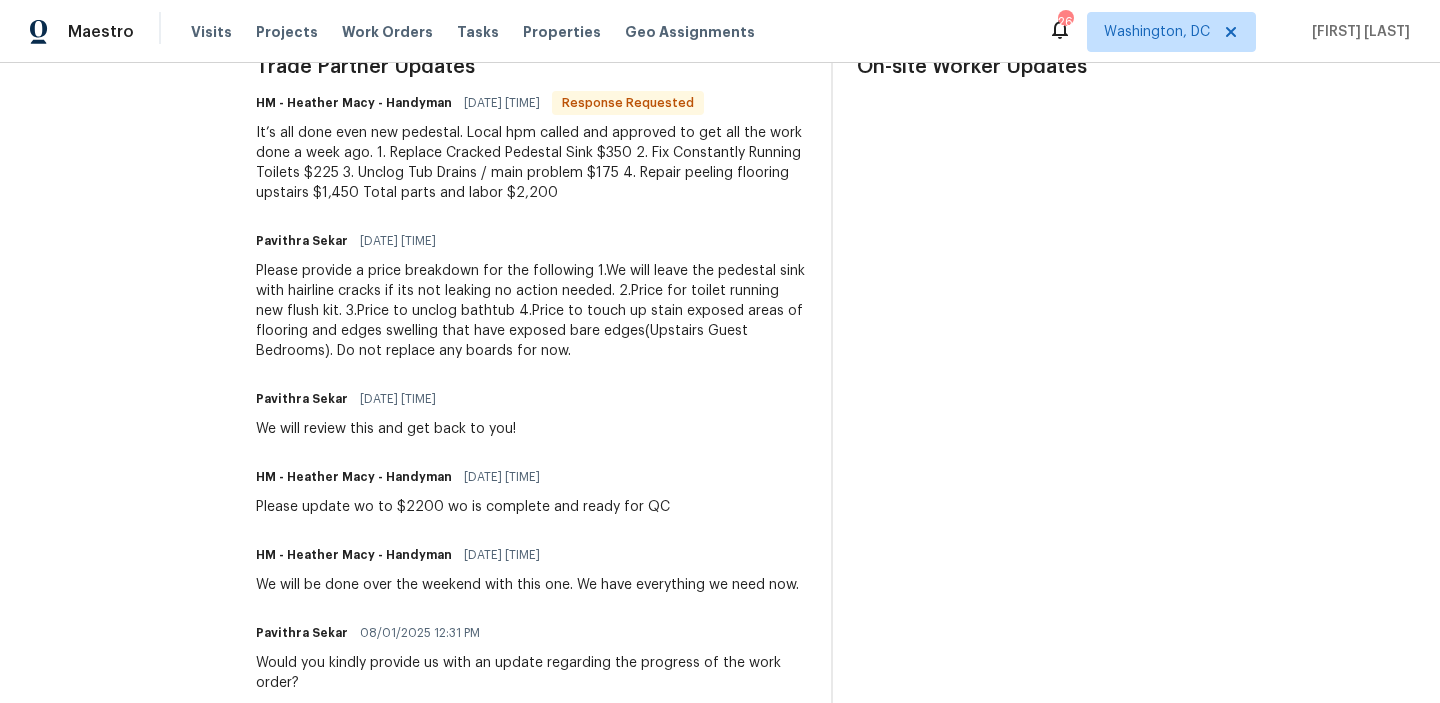scroll, scrollTop: 581, scrollLeft: 0, axis: vertical 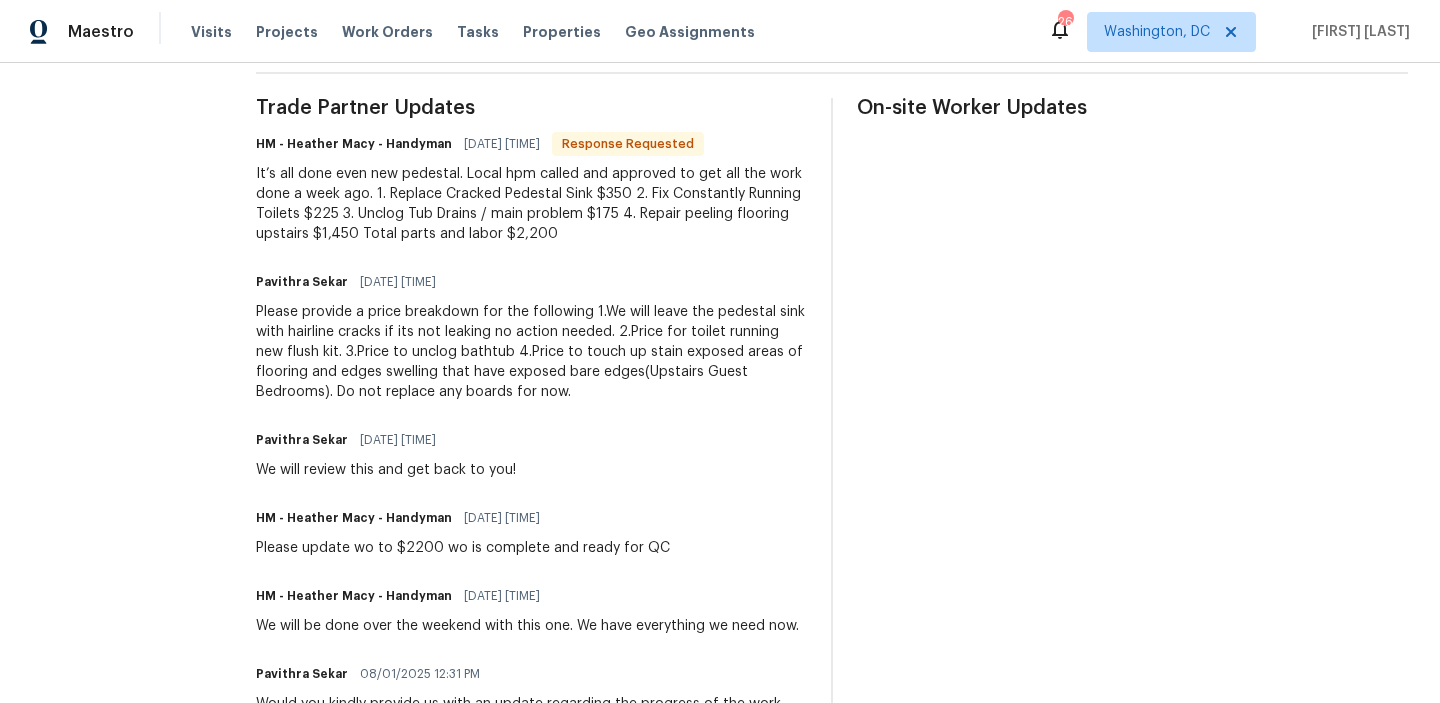 drag, startPoint x: 505, startPoint y: 231, endPoint x: 593, endPoint y: 233, distance: 88.02273 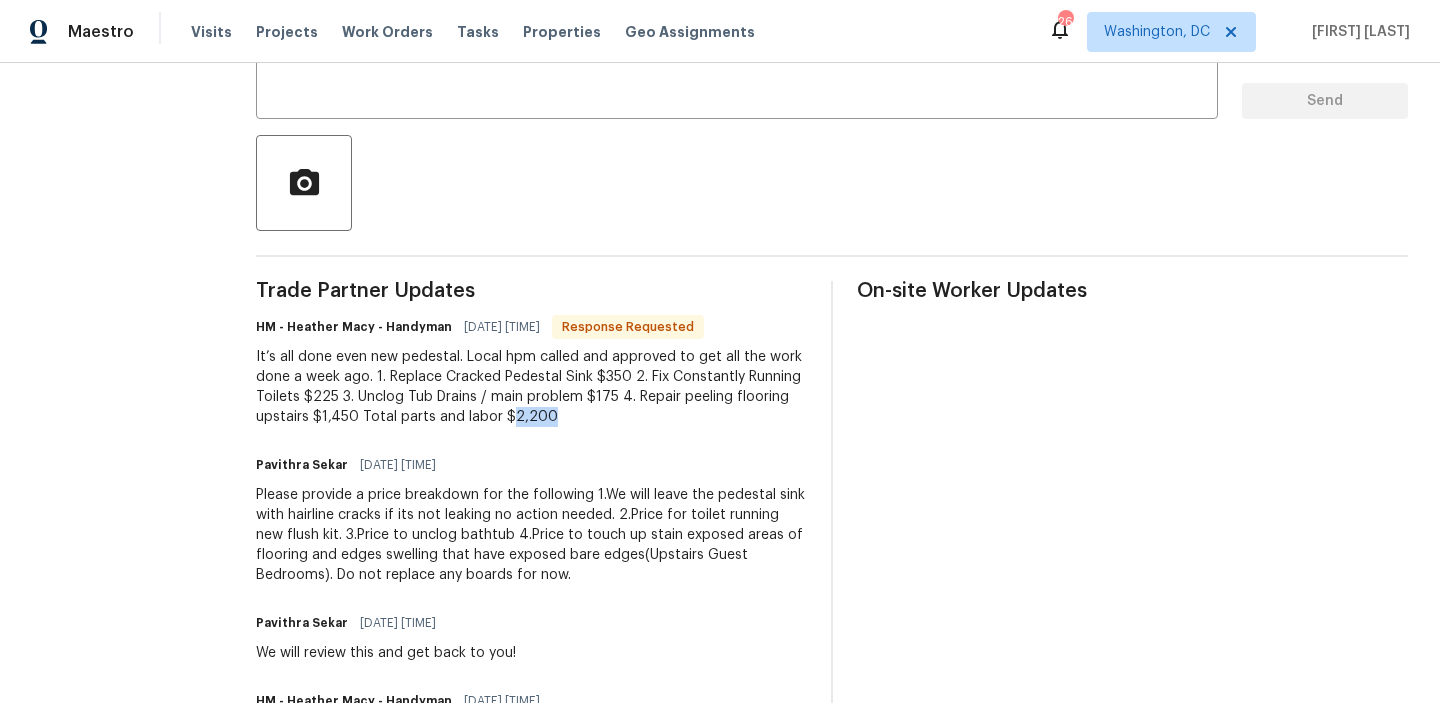 scroll, scrollTop: 526, scrollLeft: 0, axis: vertical 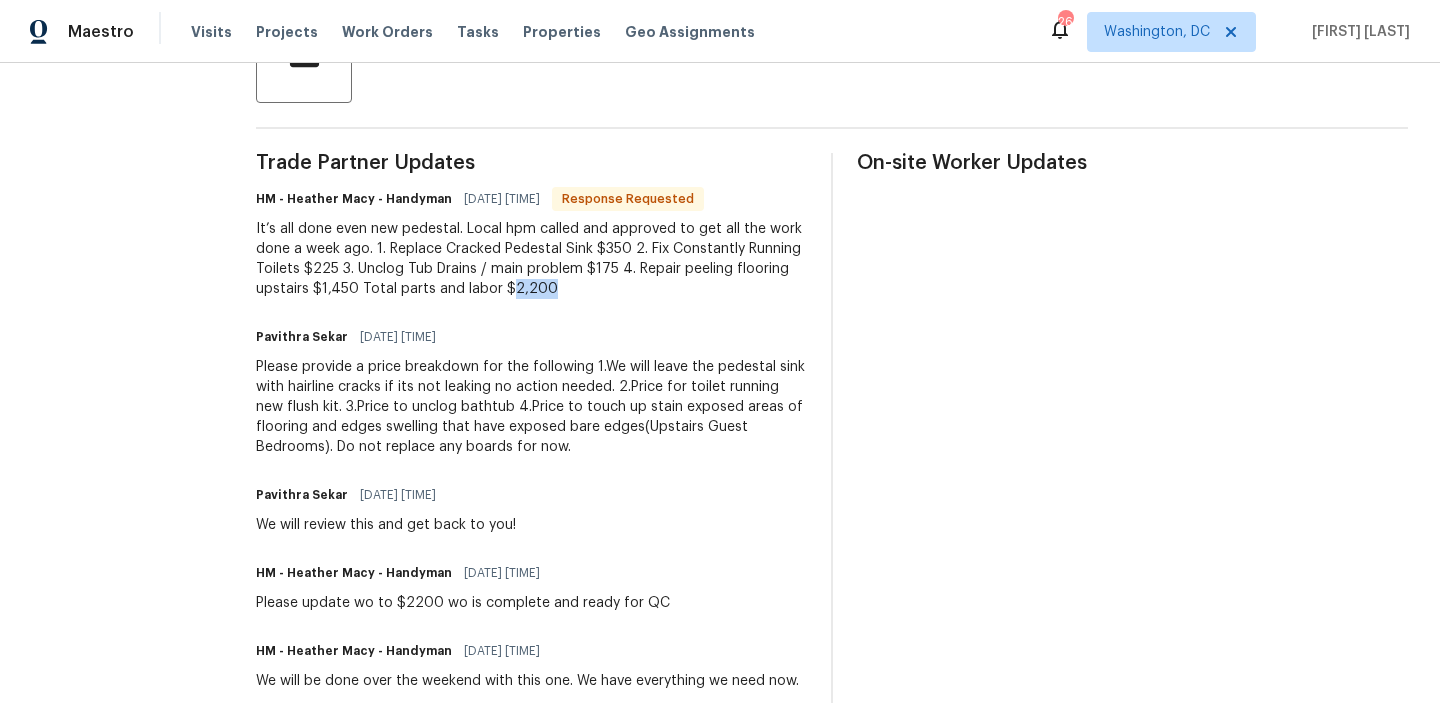 click on "Trade Partner Updates HM - [FIRST] [LAST] - Handyman [DATE] [TIME] Response Requested It’s all done even new pedestal. Local hpm called and approved to get all the work done a week ago.
1.	Replace Cracked Pedestal Sink [PRICE]
2.	Fix Constantly Running Toilets [PRICE]
3.	Unclog Tub Drains / main problem [PRICE]
4.	Repair peeling flooring upstairs [PRICE]
Total parts and labor [PRICE] [FIRST] [LAST] [DATE] [TIME] Please provide a  price breakdown for the following
1.We will leave the pedestal sink with hairline cracks if its not leaking no action needed.
2.Price for toilet running new flush kit.
3.Price to unclog bathtub
4.Price to touch up stain exposed areas of flooring and edges swelling that have exposed bare edges(Upstairs Guest Bedrooms). Do not replace any boards for now. [FIRST] [LAST] [DATE] [TIME] We will review this and get back to you! HM - [FIRST] [LAST] - Handyman [DATE] [TIME] Please update wo to [PRICE] wo is complete and ready for QC HM - [FIRST] [LAST] - Handyman [DATE] [TIME]" at bounding box center [531, 1325] 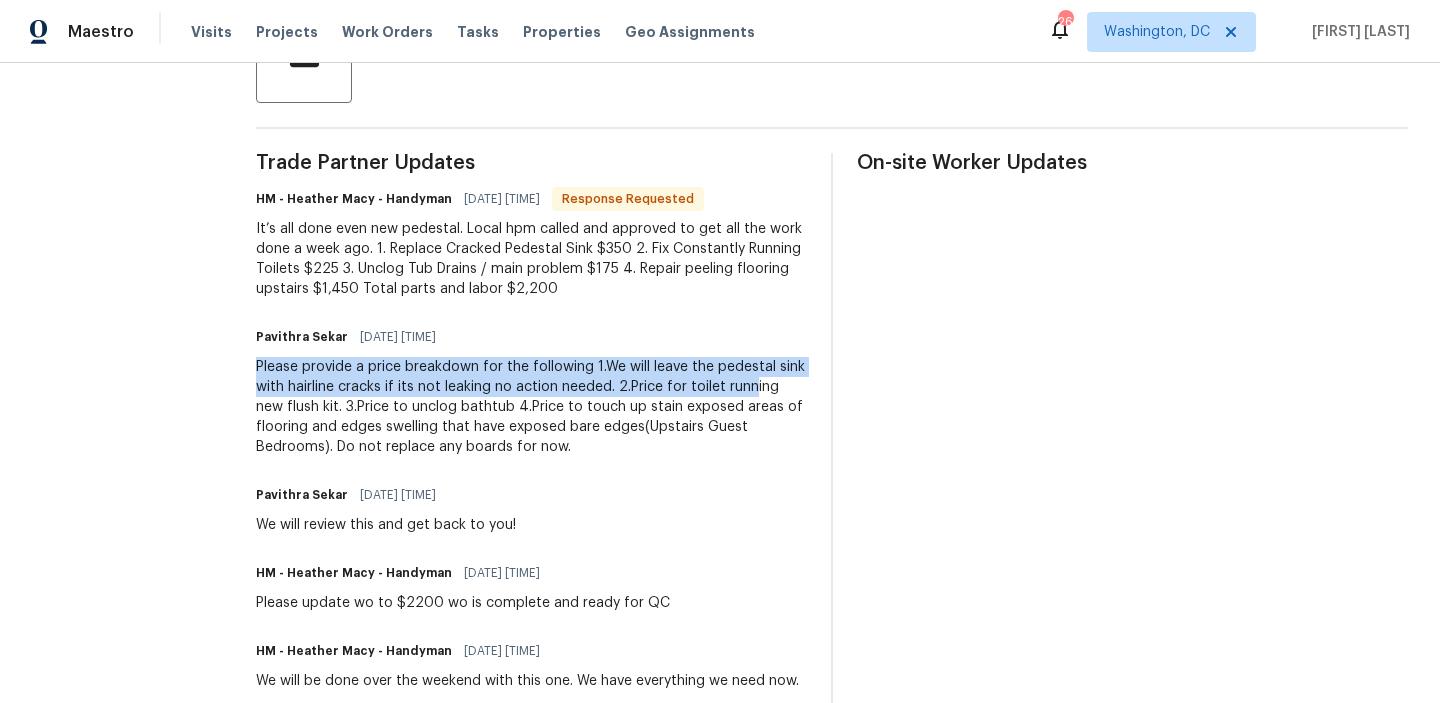 drag, startPoint x: 257, startPoint y: 371, endPoint x: 750, endPoint y: 395, distance: 493.58383 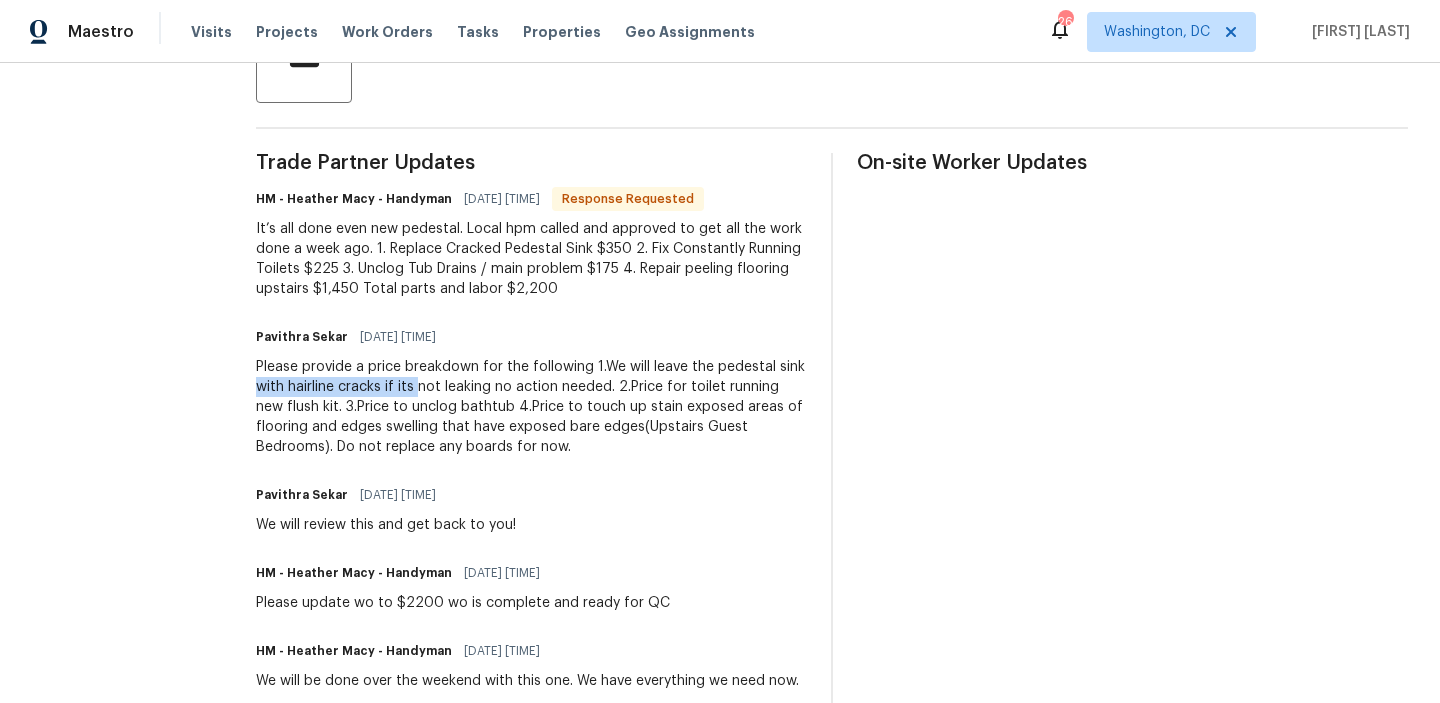 drag, startPoint x: 259, startPoint y: 389, endPoint x: 427, endPoint y: 389, distance: 168 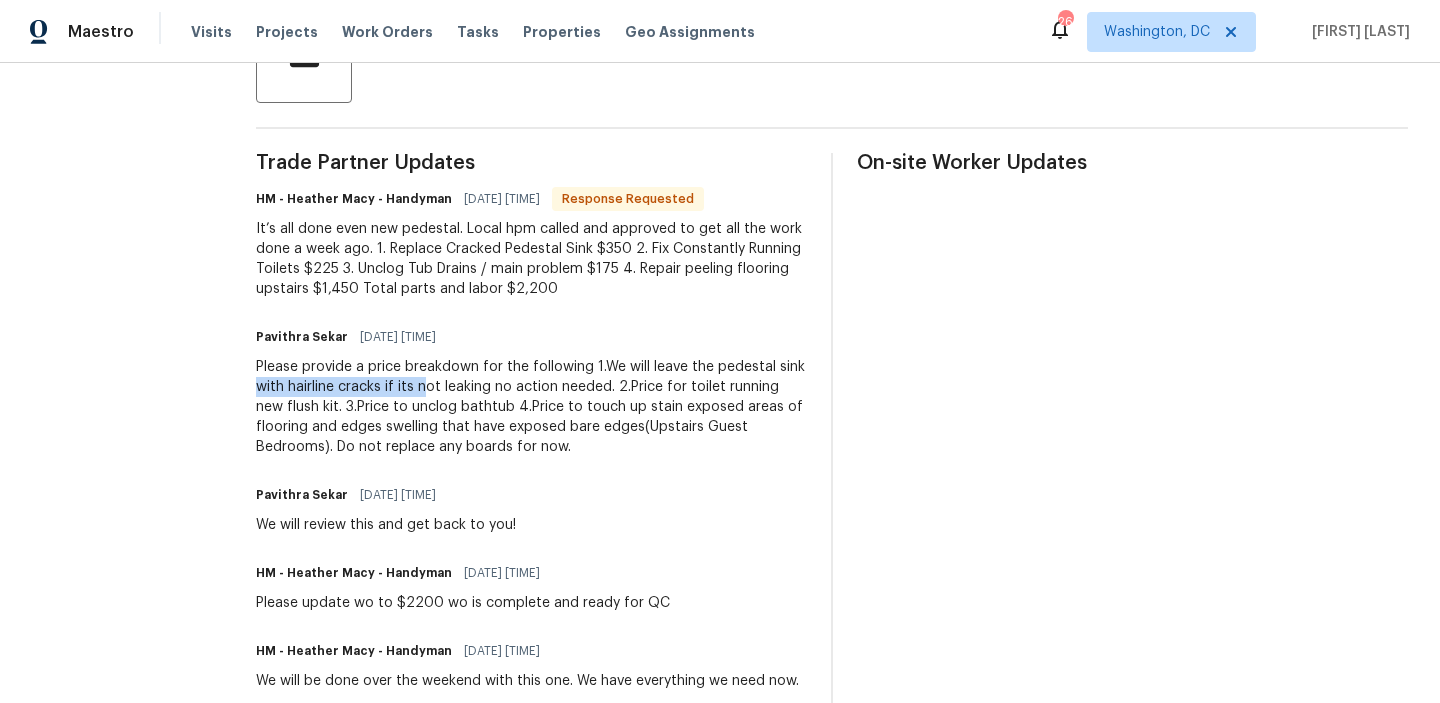 click on "Please provide a  price breakdown for the following
1.We will leave the pedestal sink with hairline cracks if its not leaking no action needed.
2.Price for toilet running new flush kit.
3.Price to unclog bathtub
4.Price to touch up stain exposed areas of flooring and edges swelling that have exposed bare edges(Upstairs Guest Bedrooms). Do not replace any boards for now." at bounding box center [531, 407] 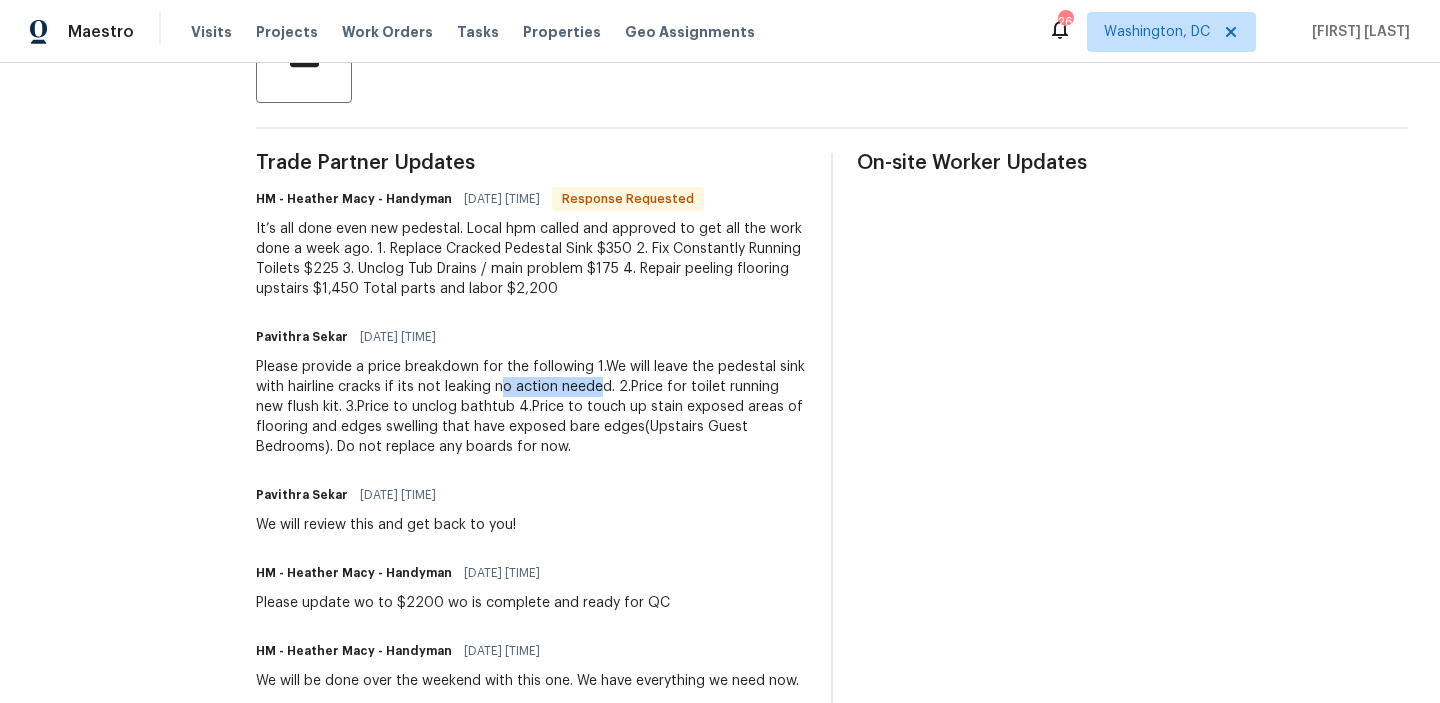 drag, startPoint x: 595, startPoint y: 386, endPoint x: 307, endPoint y: 380, distance: 288.0625 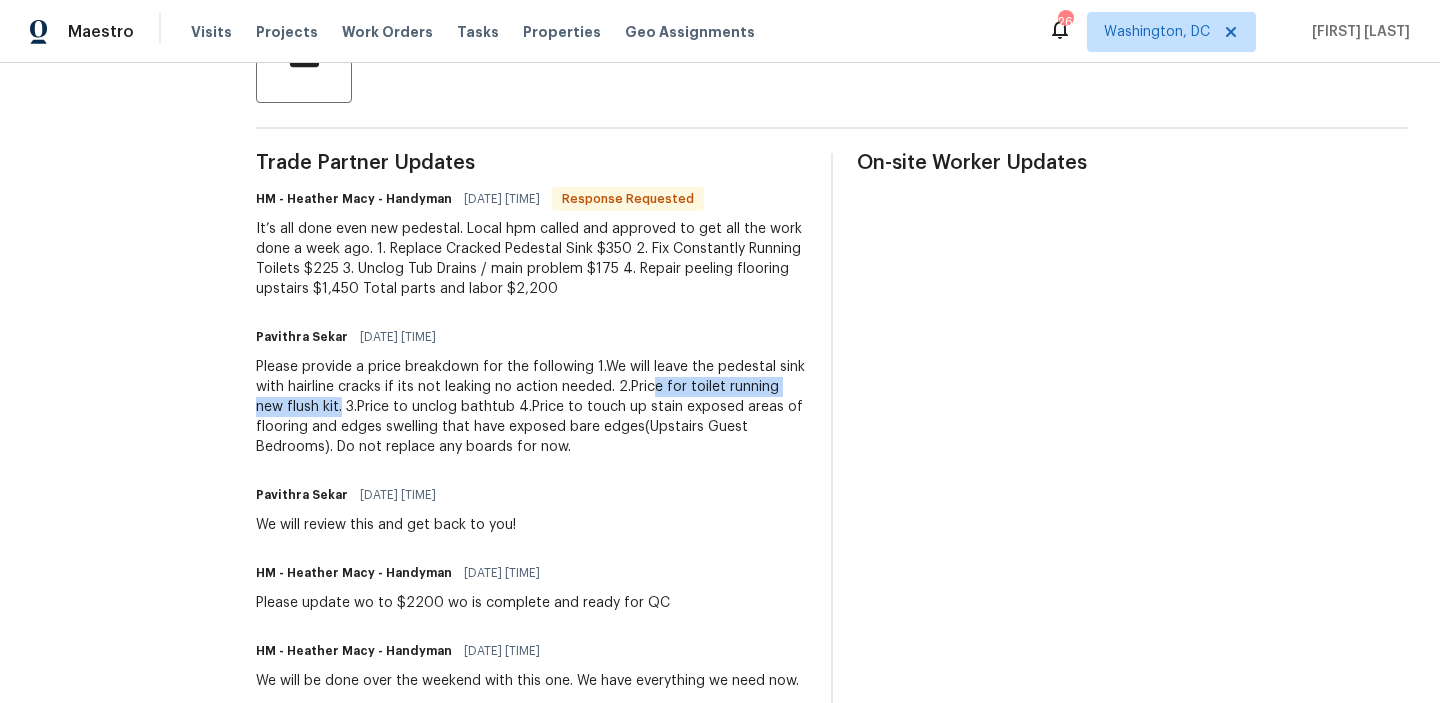 drag, startPoint x: 647, startPoint y: 377, endPoint x: 309, endPoint y: 409, distance: 339.5114 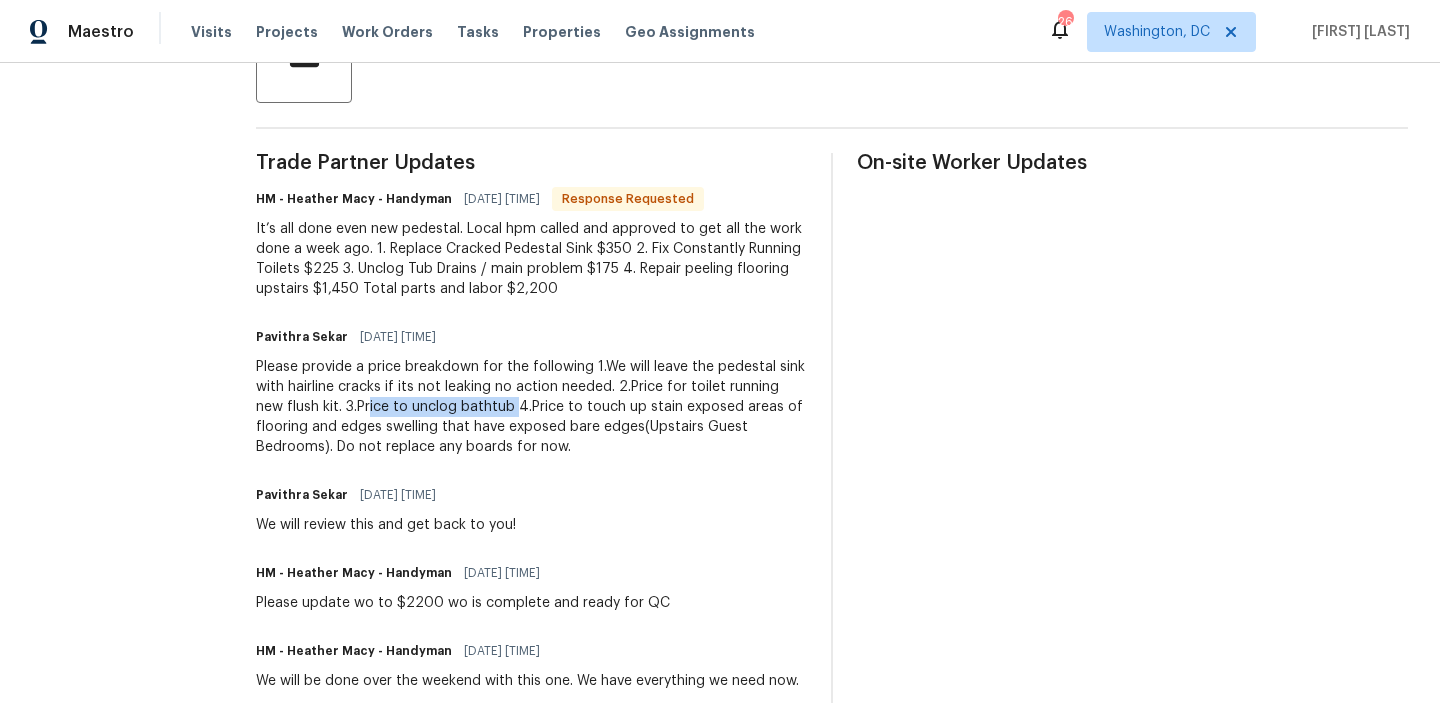 drag, startPoint x: 337, startPoint y: 404, endPoint x: 482, endPoint y: 406, distance: 145.0138 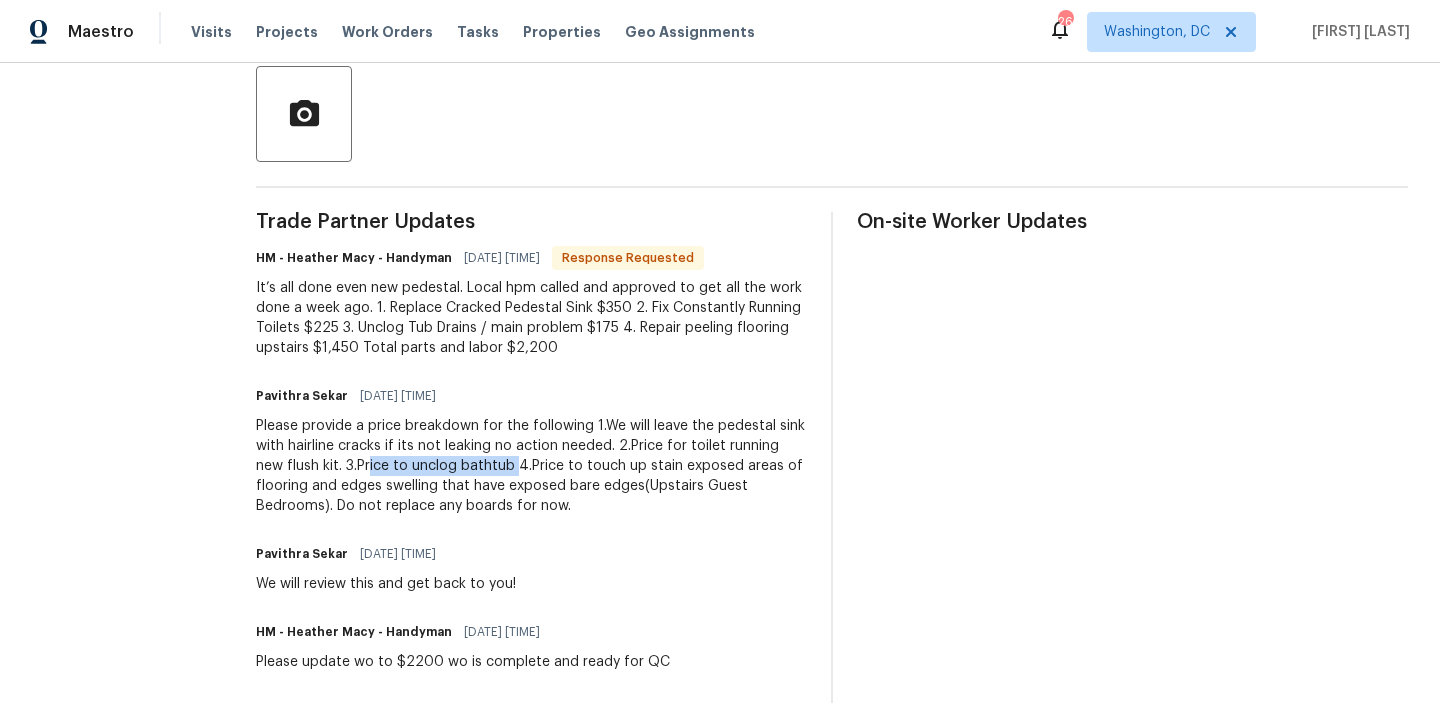 scroll, scrollTop: 0, scrollLeft: 0, axis: both 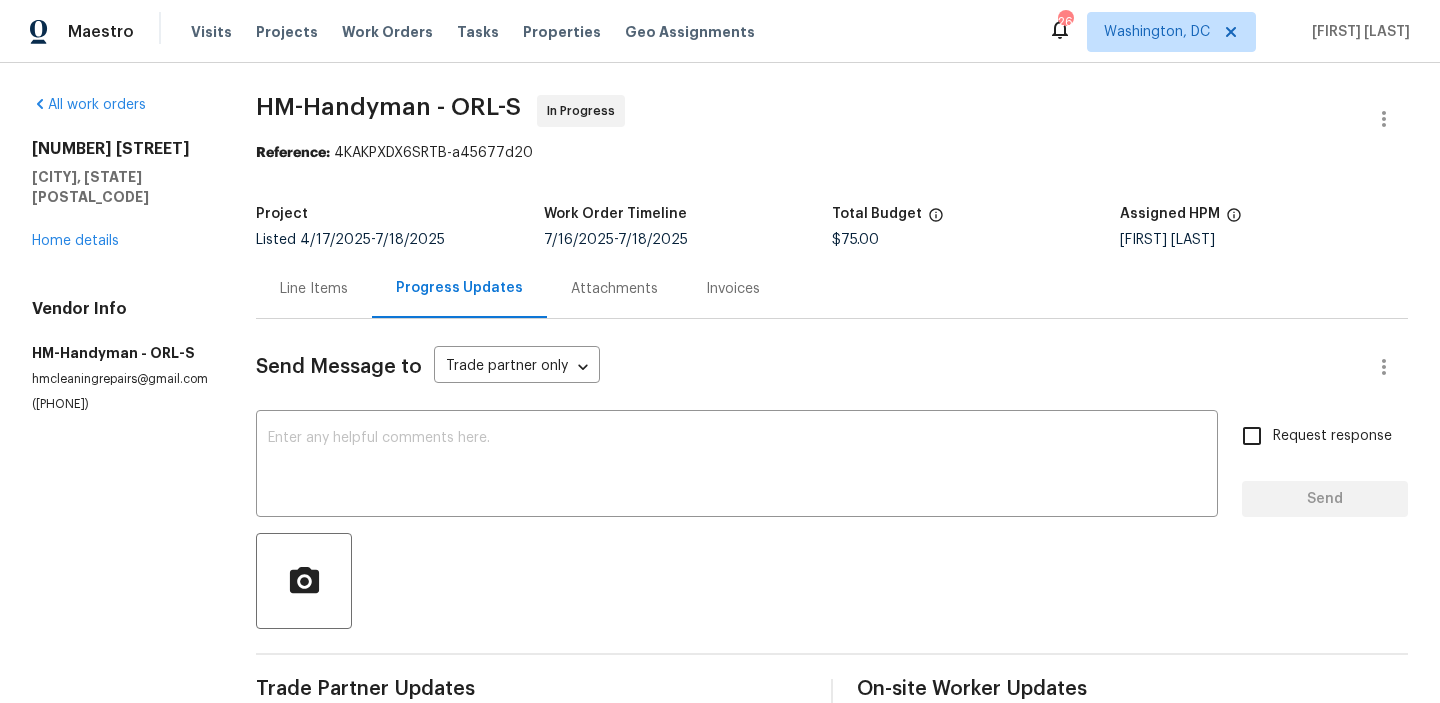 click on "Line Items" at bounding box center [314, 289] 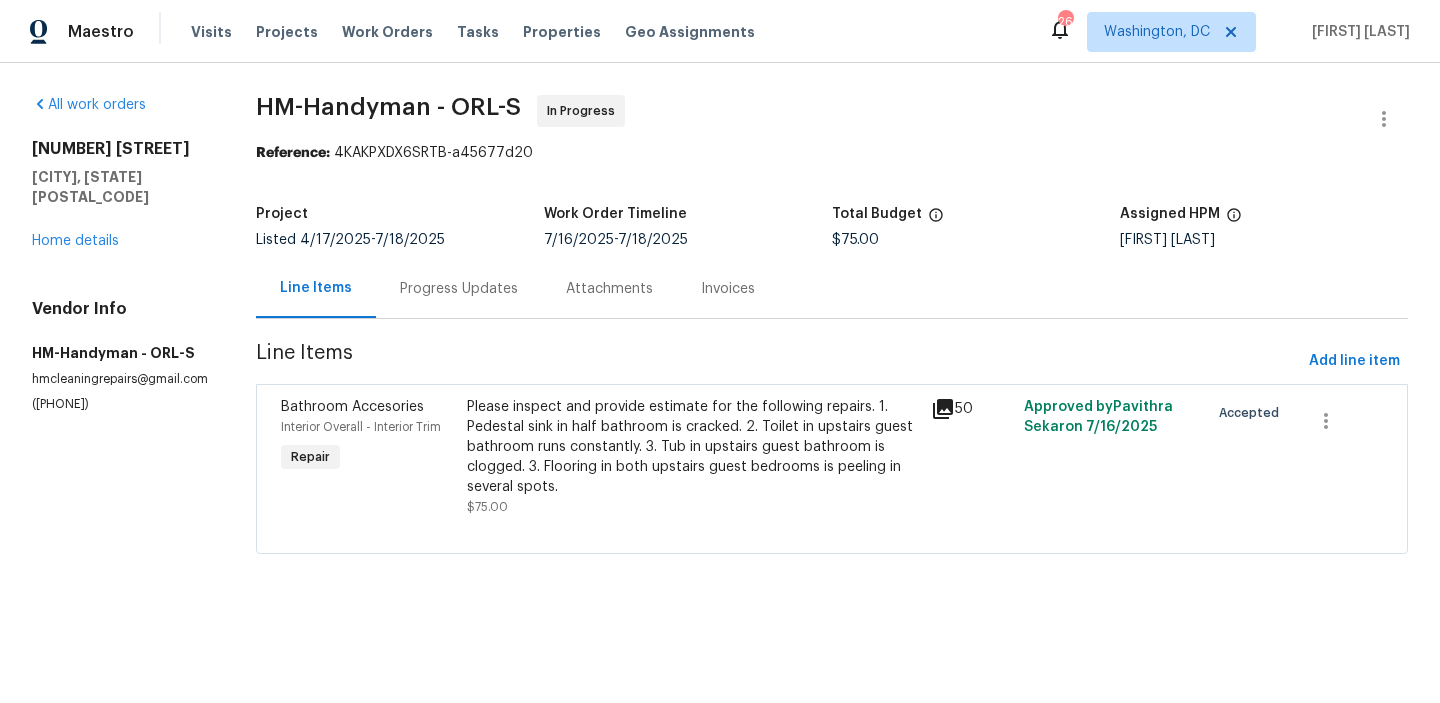 click on "Please inspect and provide estimate for the following repairs. 1. Pedestal sink in half bathroom is cracked. 2. Toilet in upstairs guest bathroom runs constantly. 3. Tub in upstairs guest bathroom is clogged. 3. Flooring in both upstairs guest bedrooms is peeling in several spots." at bounding box center (693, 447) 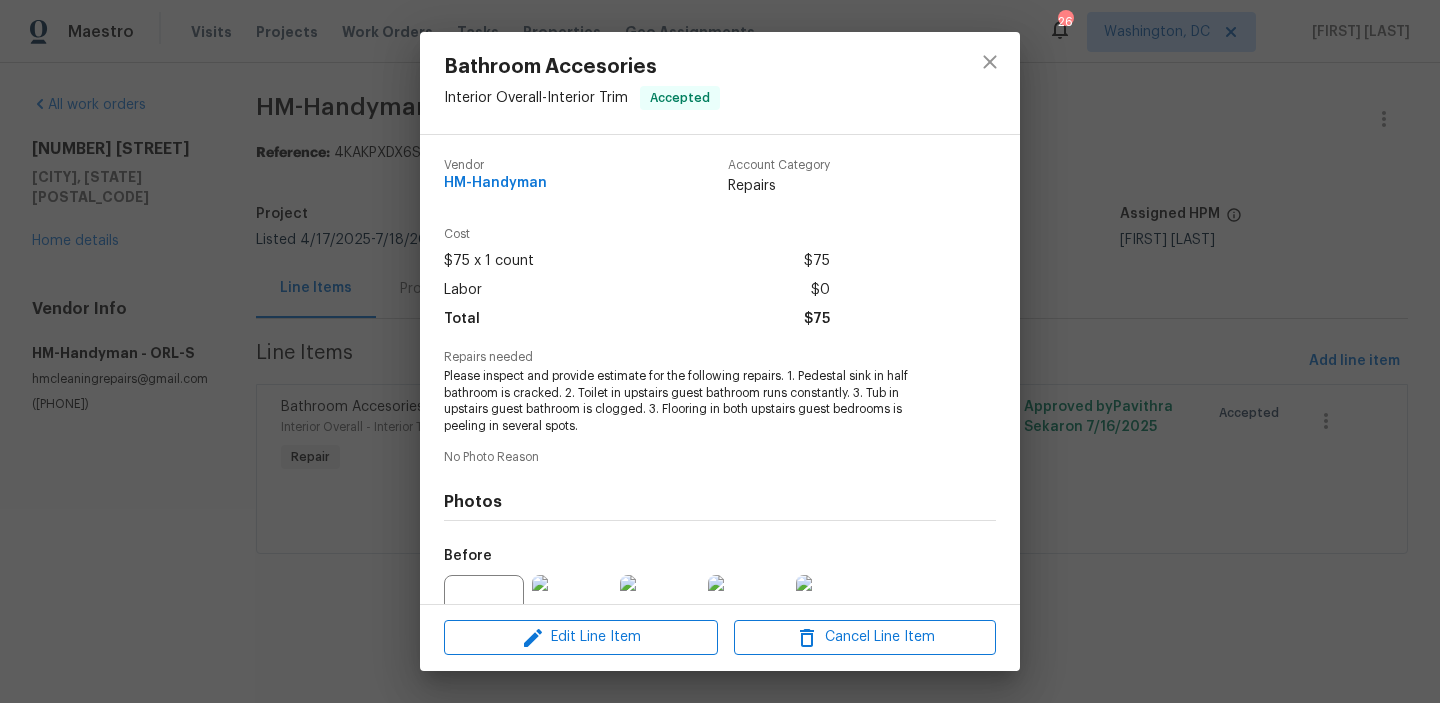 scroll, scrollTop: 201, scrollLeft: 0, axis: vertical 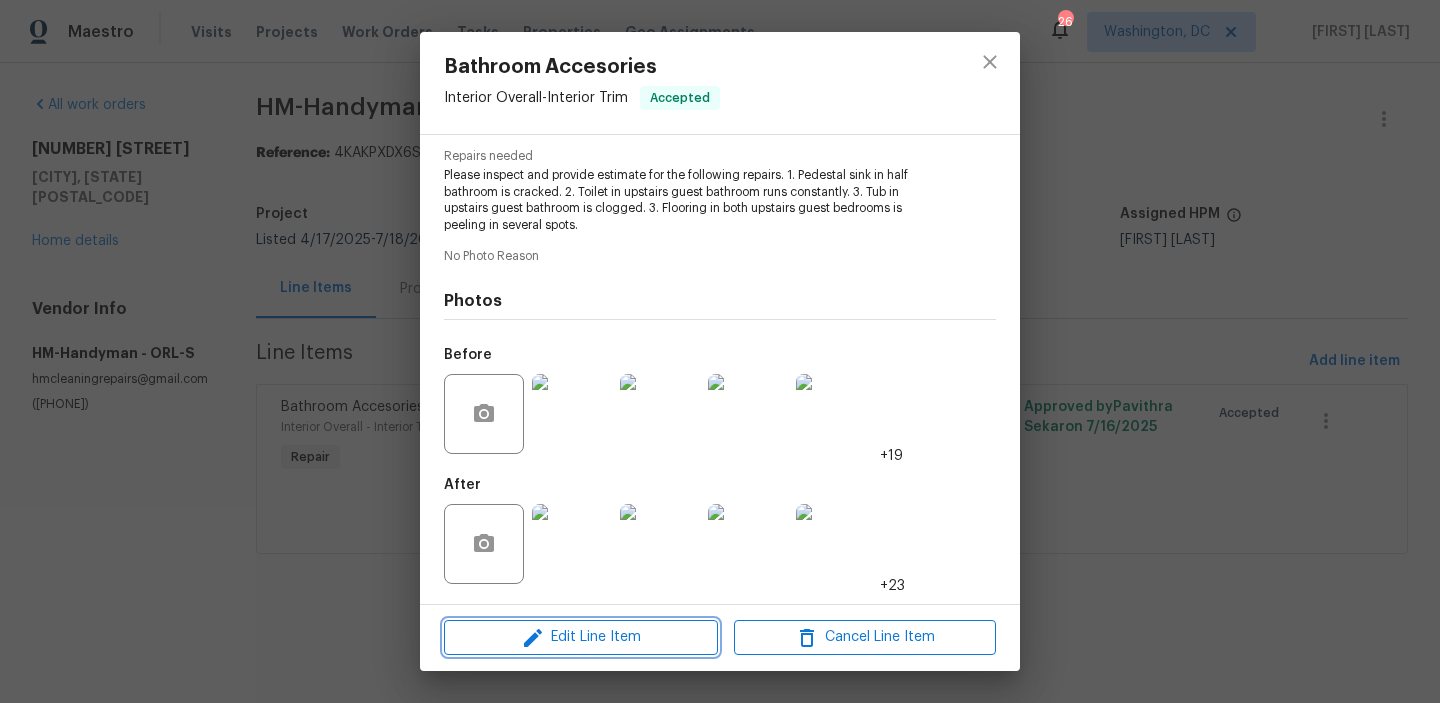 click 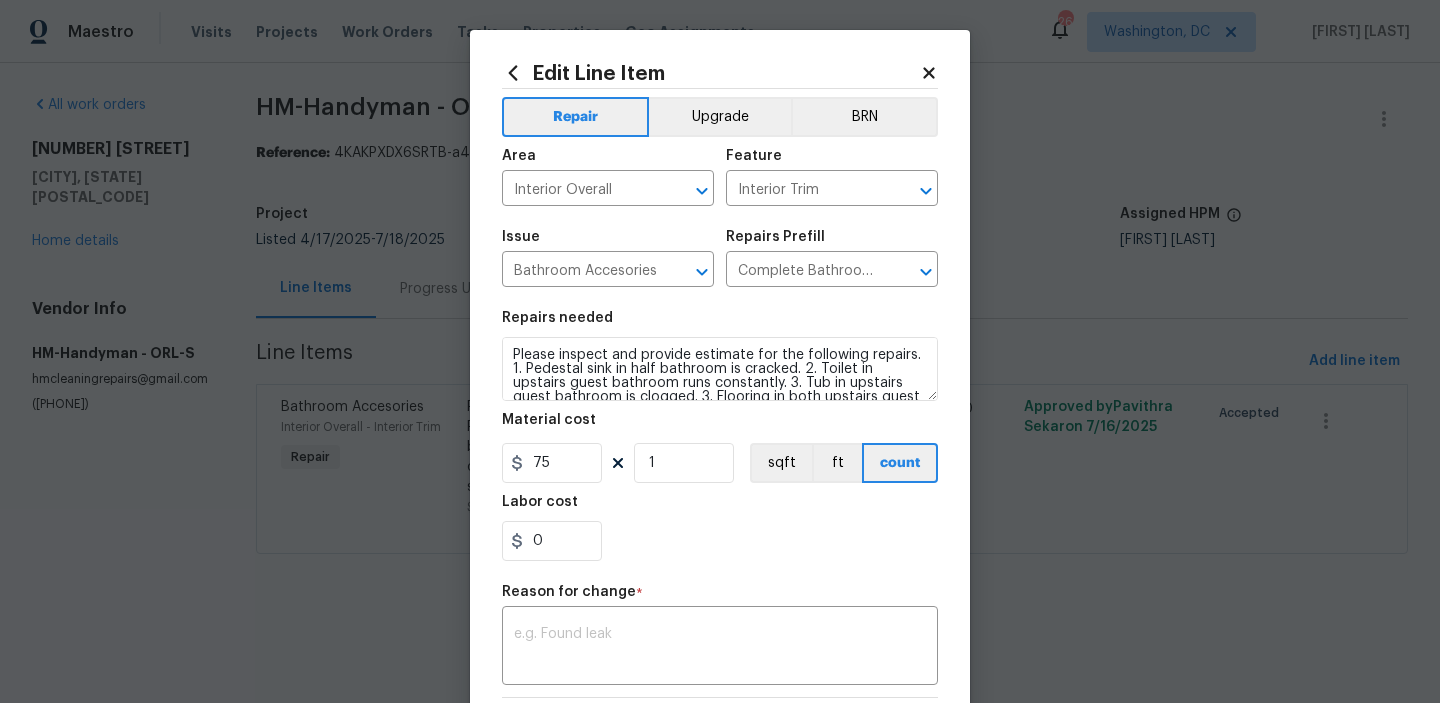 click on "Maestro Visits Projects Work Orders Tasks Properties Geo Assignments 26 Washington, DC [FIRST] [LAST] All work orders 2722 Dodds Ln Kissimmee, FL 34743 Home details Vendor Info HM-Handyman - ORL-S hmcleaningrepairs@gmail.com ([PHONE]) HM-Handyman - ORL-S In Progress Reference:   4KAKPXDX6SRTB-a45677d20 Project Listed   [DATE]  -  [DATE] Work Order Timeline [DATE]  -  [DATE] Total Budget [PRICE] Assigned HPM [FIRST] [LAST] Line Items Progress Updates Attachments Invoices Line Items Add line item Bathroom Accesories Interior Overall - Interior Trim Repair Please inspect and provide estimate for the following repairs. 1. Pedestal sink in half bathroom is cracked. 2. Toilet in upstairs guest bathroom runs constantly. 3. Tub in upstairs guest bathroom is clogged. 3. Flooring in both upstairs guest bedrooms is peeling in several spots. [PRICE]   50 Approved by  [FIRST] [LAST]  on   [DATE] Accepted
Edit Line Item Repair Upgrade BRN Area Interior Overall ​ Feature Interior Trim ​ Issue ​ 1" at bounding box center [720, 305] 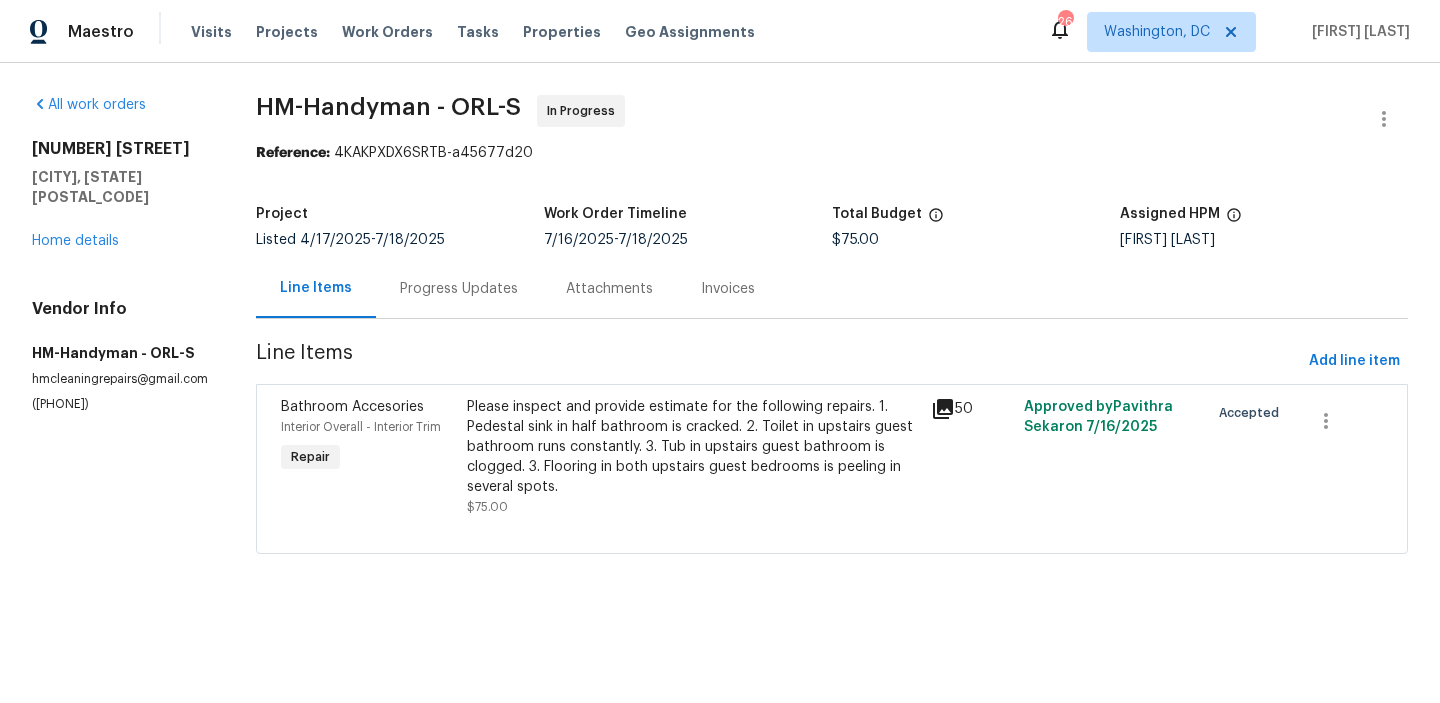 click on "Progress Updates" at bounding box center (459, 289) 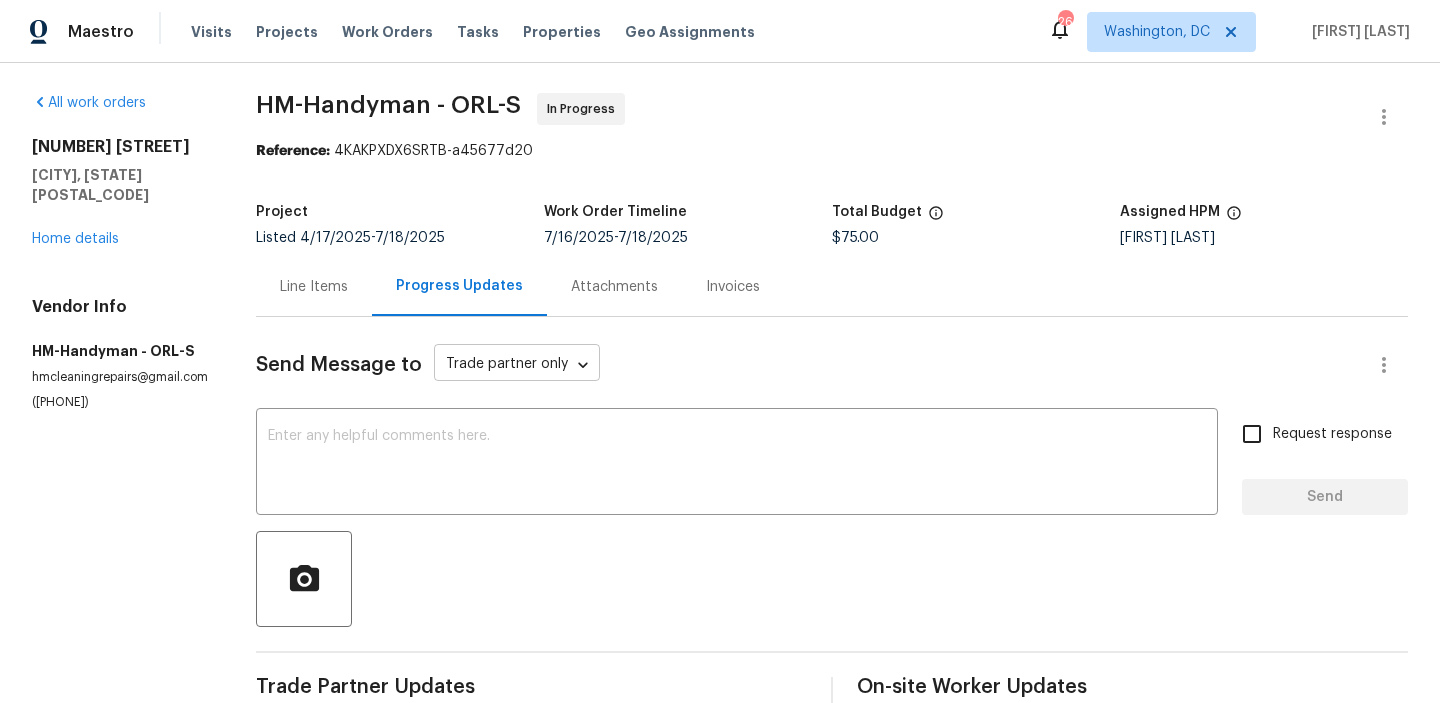 scroll, scrollTop: 0, scrollLeft: 0, axis: both 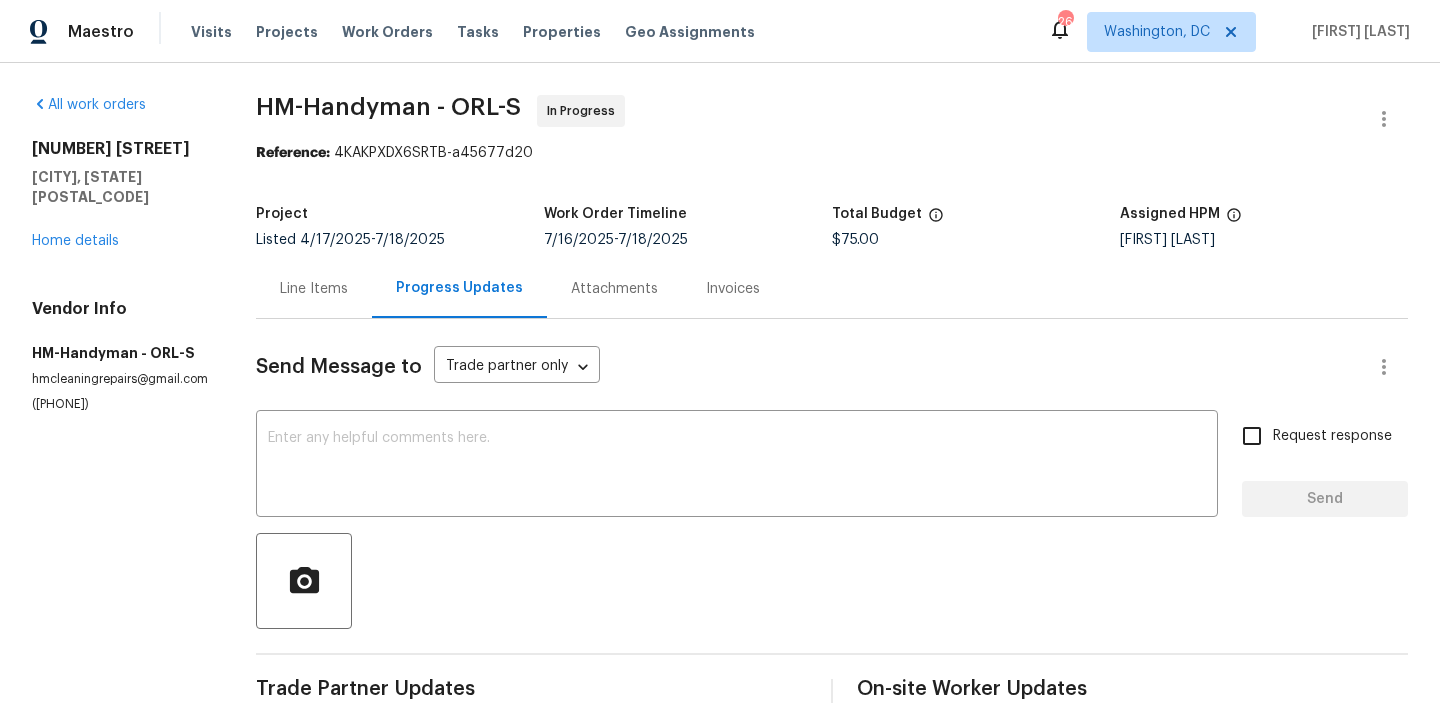 click on "Line Items" at bounding box center (314, 289) 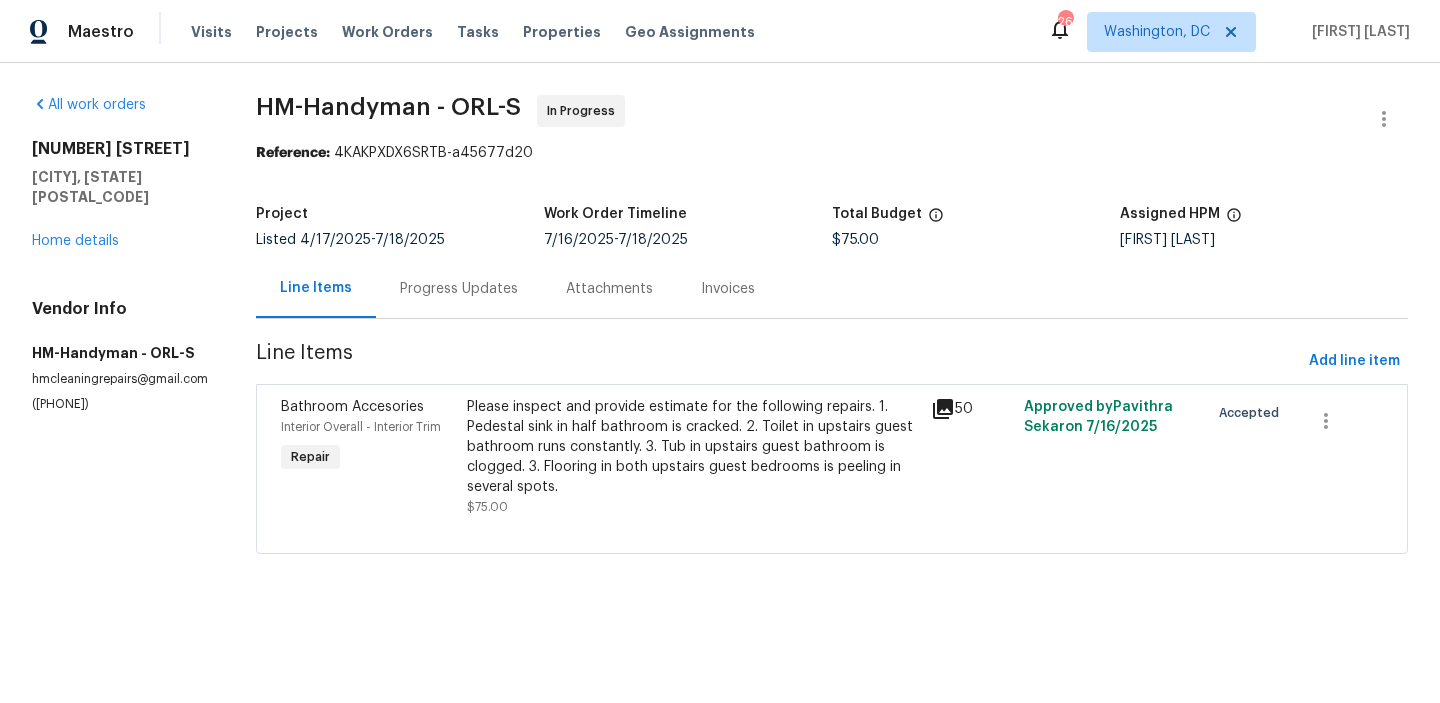 click on "Please inspect and provide estimate for the following repairs. 1. Pedestal sink in half bathroom is cracked. 2. Toilet in upstairs guest bathroom runs constantly. 3. Tub in upstairs guest bathroom is clogged. 3. Flooring in both upstairs guest bedrooms is peeling in several spots." at bounding box center [693, 447] 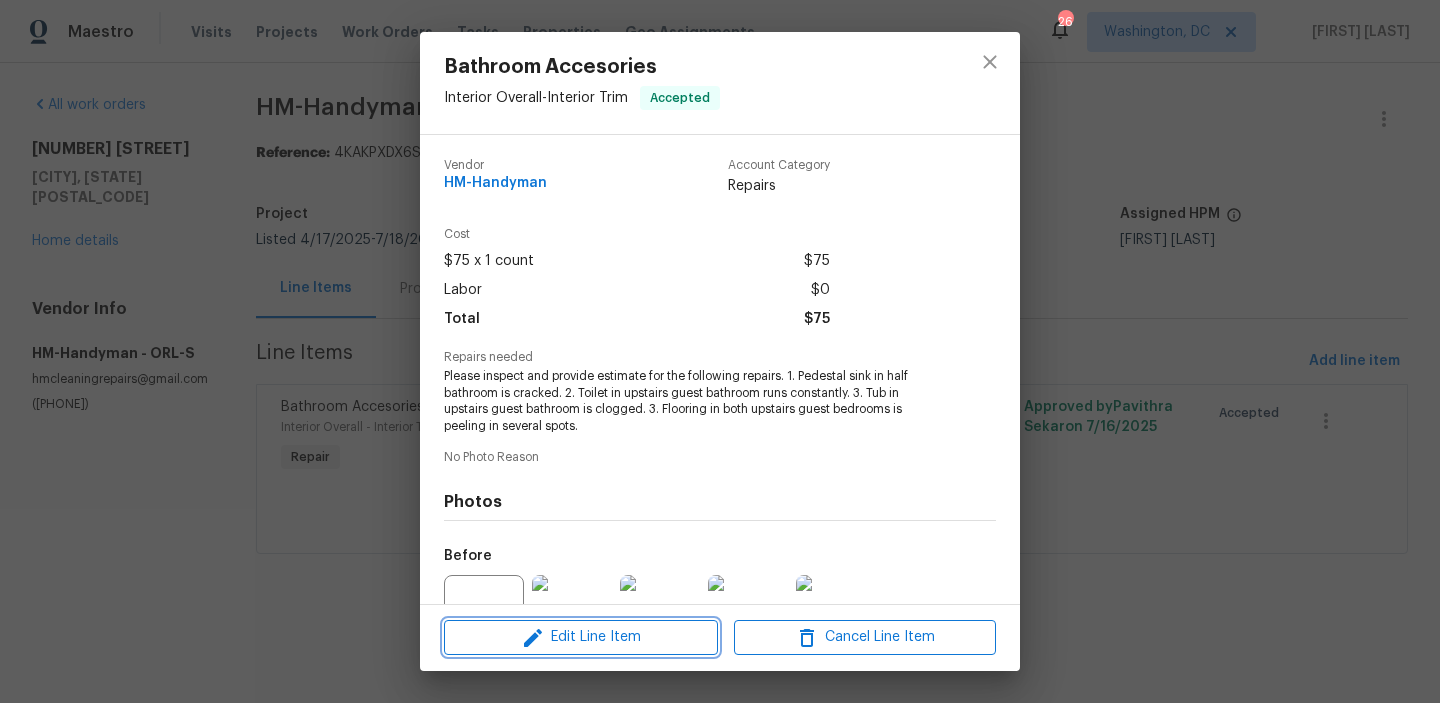 click on "Edit Line Item" at bounding box center (581, 637) 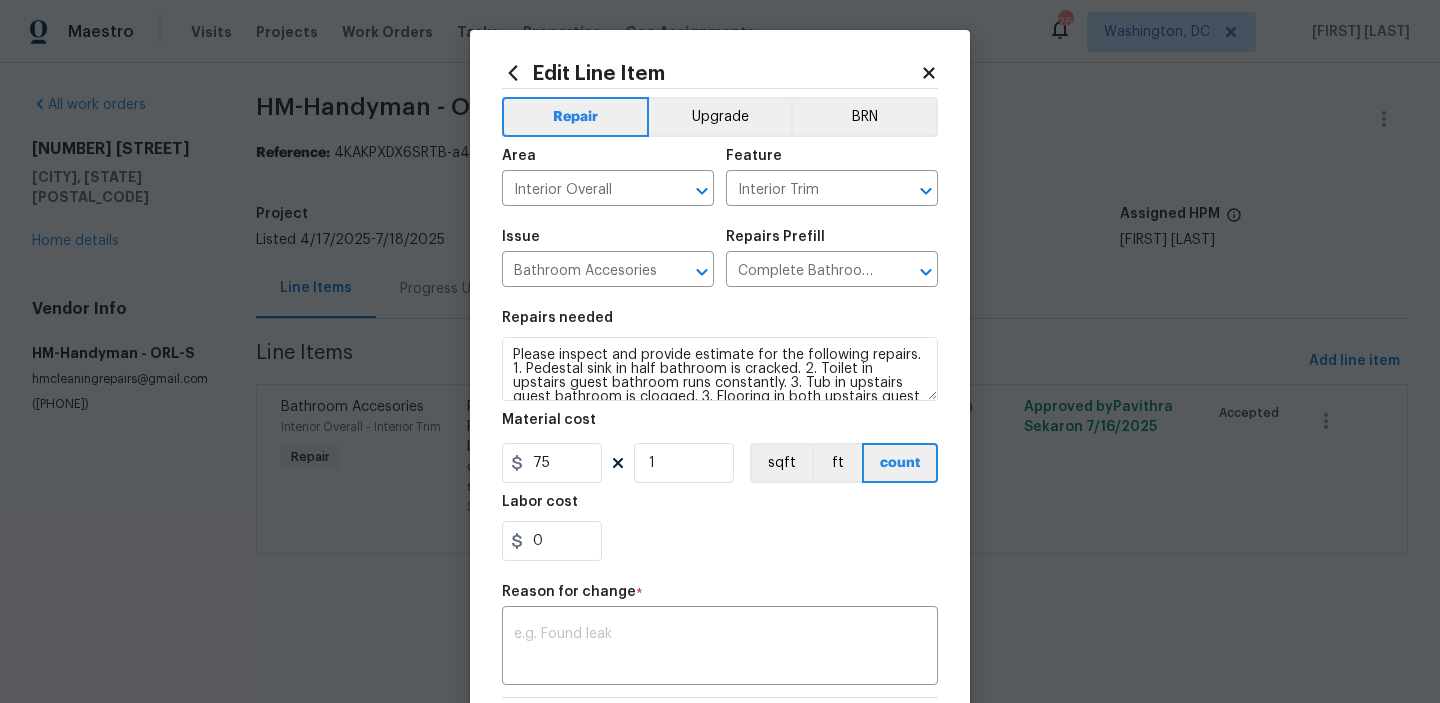 click on "Maestro Visits Projects Work Orders Tasks Properties Geo Assignments 26 Washington, DC [FIRST] [LAST] All work orders 2722 Dodds Ln Kissimmee, FL 34743 Home details Vendor Info HM-Handyman - ORL-S hmcleaningrepairs@gmail.com ([PHONE]) HM-Handyman - ORL-S In Progress Reference:   4KAKPXDX6SRTB-a45677d20 Project Listed   [DATE]  -  [DATE] Work Order Timeline [DATE]  -  [DATE] Total Budget [PRICE] Assigned HPM [FIRST] [LAST] Line Items Progress Updates Attachments Invoices Line Items Add line item Bathroom Accesories Interior Overall - Interior Trim Repair Please inspect and provide estimate for the following repairs. 1. Pedestal sink in half bathroom is cracked. 2. Toilet in upstairs guest bathroom runs constantly. 3. Tub in upstairs guest bathroom is clogged. 3. Flooring in both upstairs guest bedrooms is peeling in several spots. [PRICE]   50 Approved by  [FIRST] [LAST]  on   [DATE] Accepted
Edit Line Item Repair Upgrade BRN Area Interior Overall ​ Feature Interior Trim ​ Issue ​ 1" at bounding box center (720, 305) 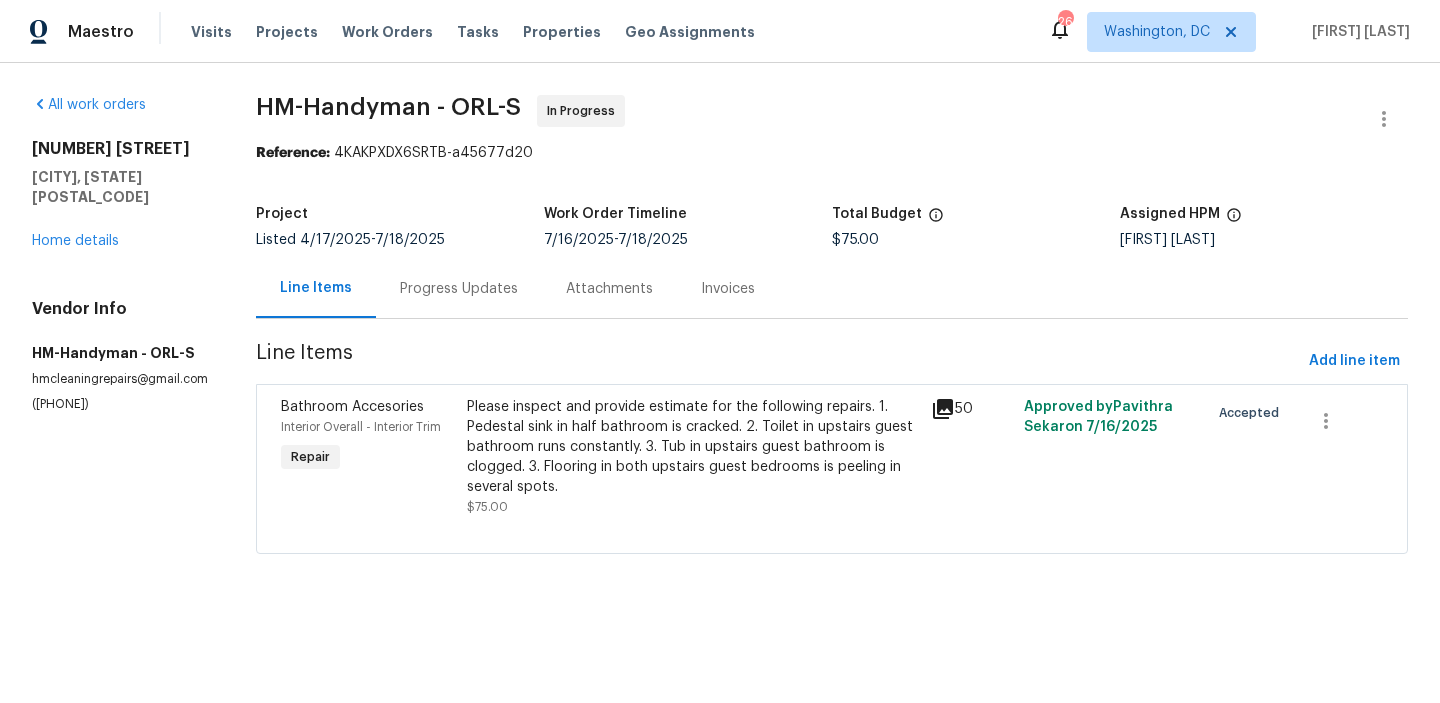click on "Progress Updates" at bounding box center [459, 289] 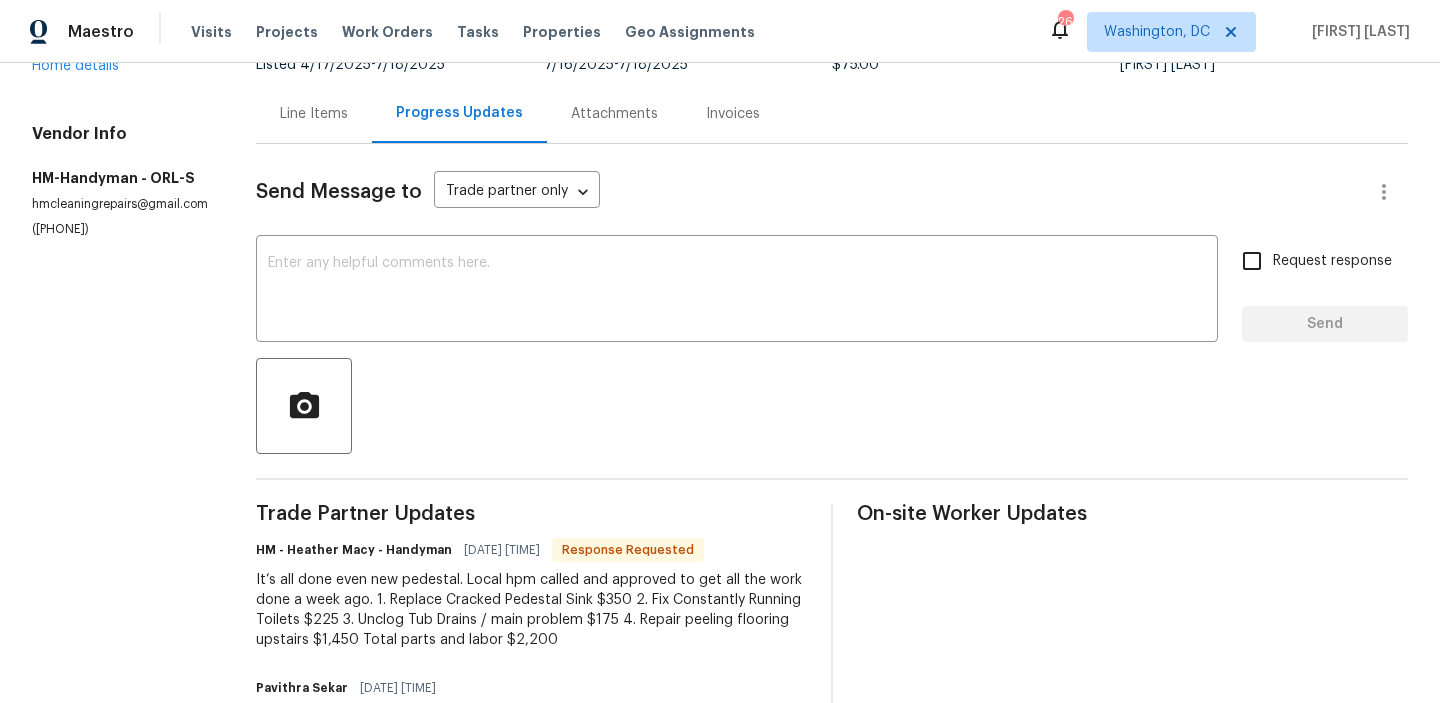 scroll, scrollTop: 34, scrollLeft: 0, axis: vertical 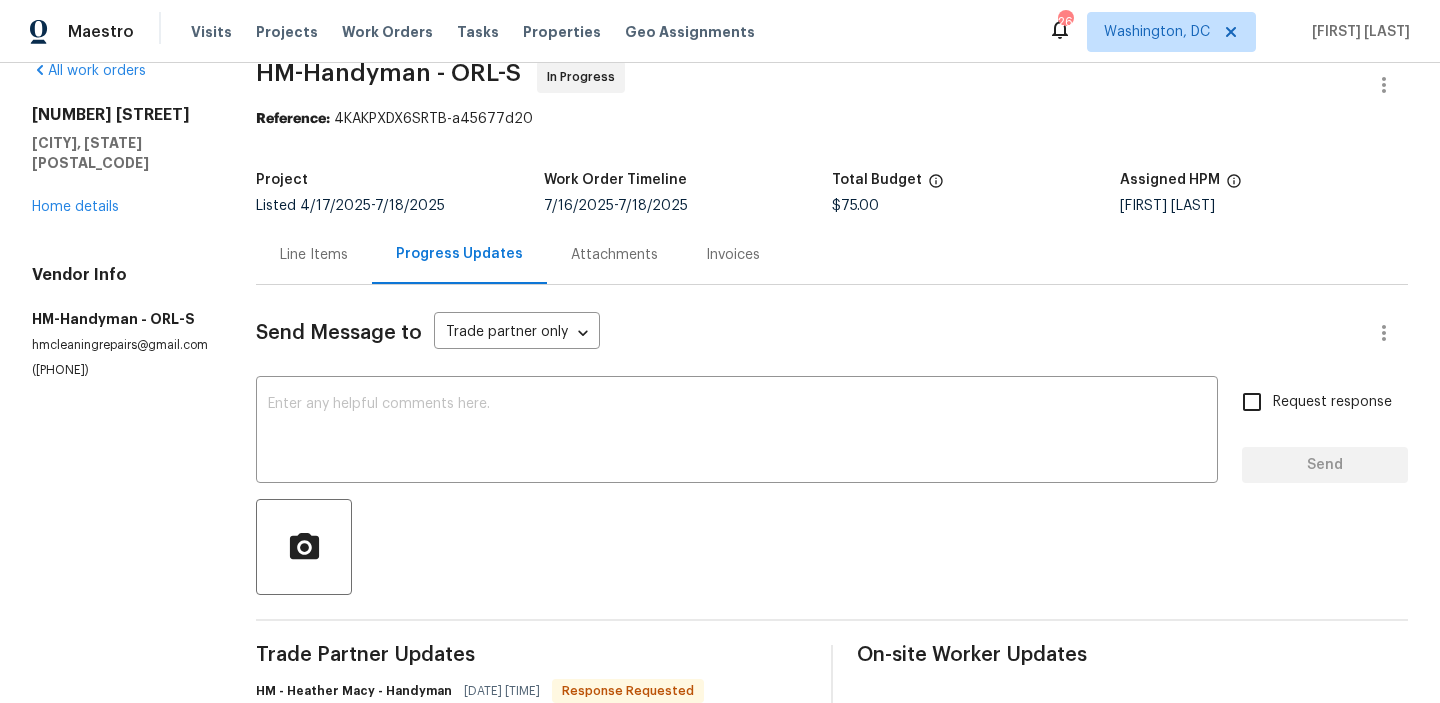 click on "Line Items" at bounding box center [314, 255] 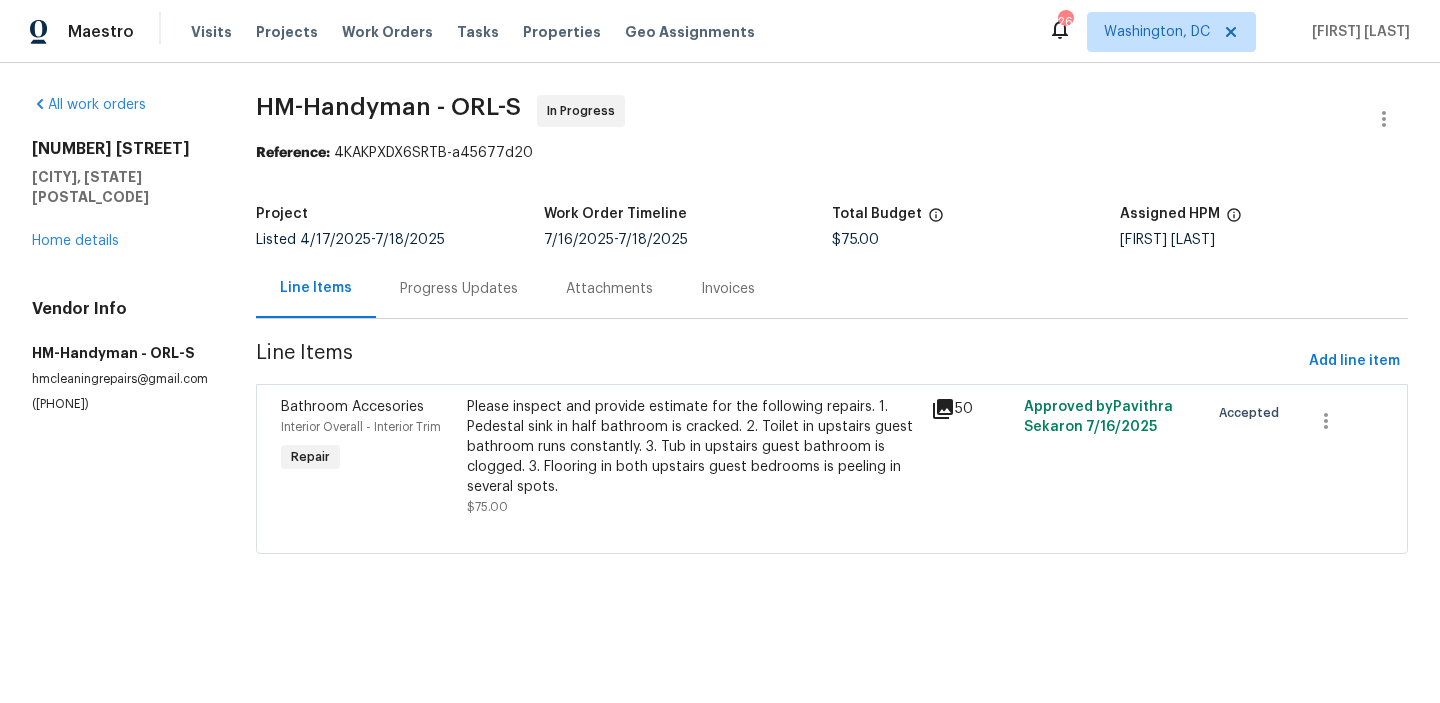 scroll, scrollTop: 0, scrollLeft: 0, axis: both 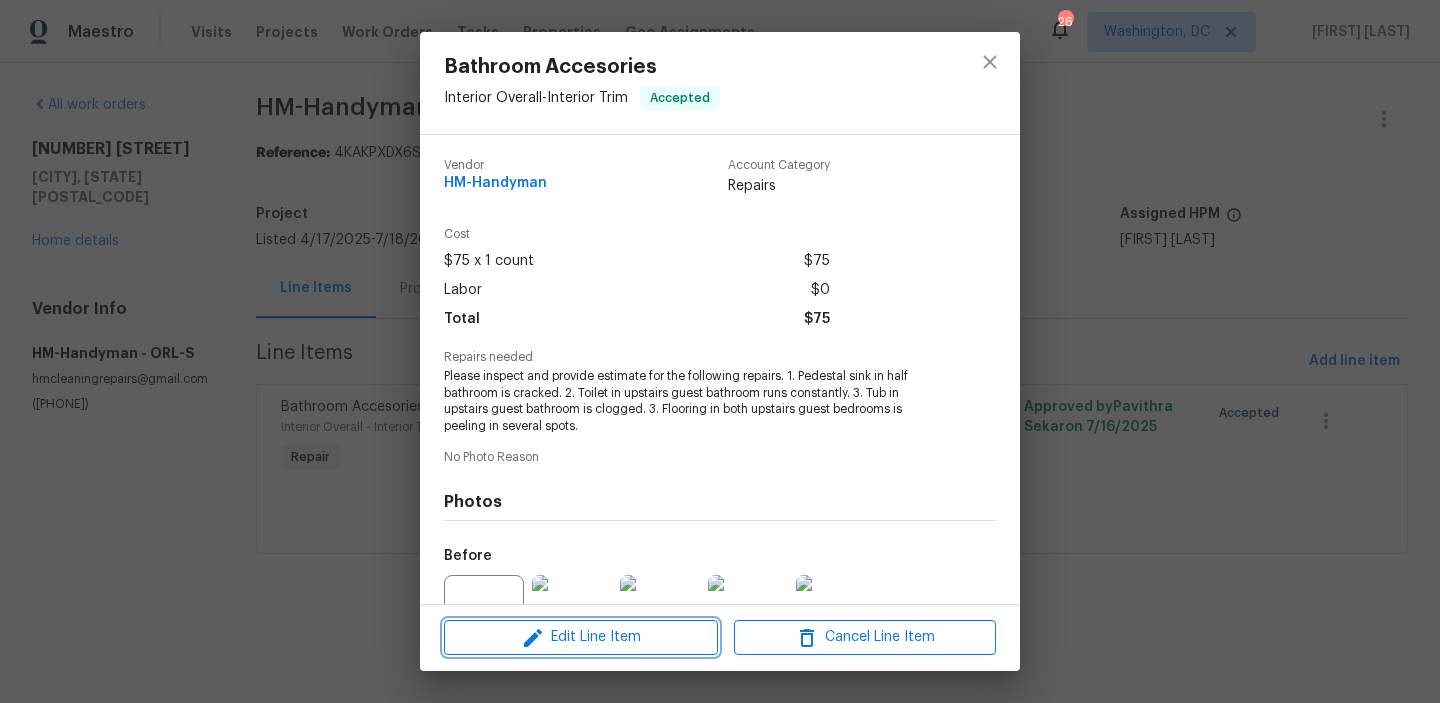 click on "Edit Line Item" at bounding box center [581, 637] 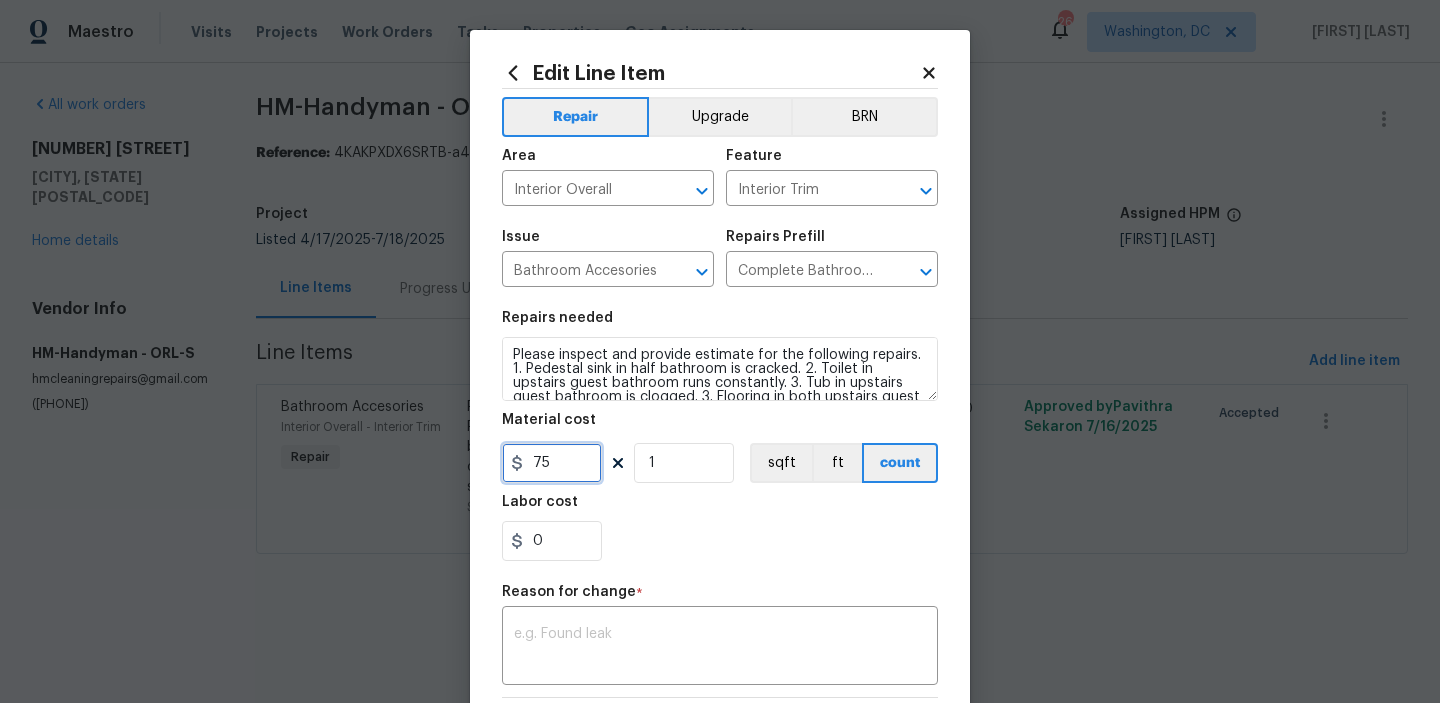 drag, startPoint x: 558, startPoint y: 458, endPoint x: 492, endPoint y: 458, distance: 66 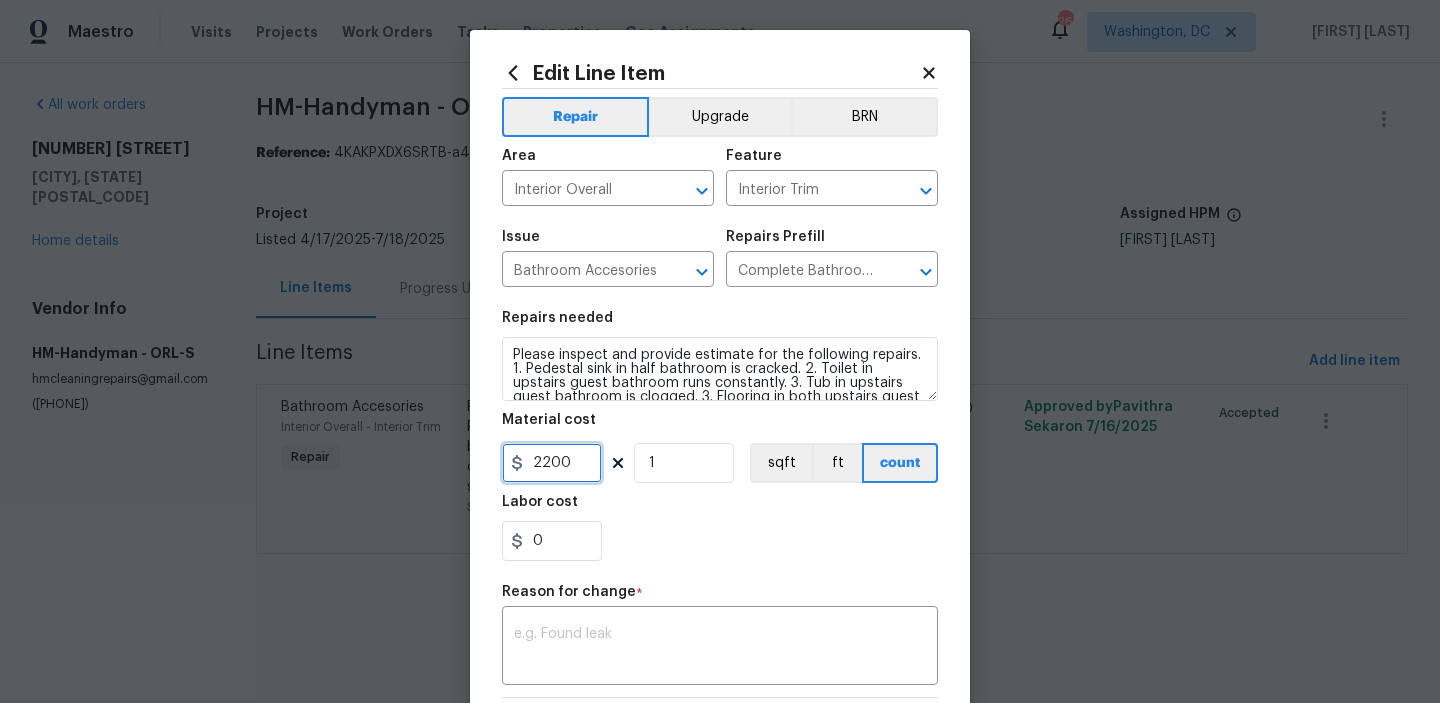 scroll, scrollTop: 303, scrollLeft: 0, axis: vertical 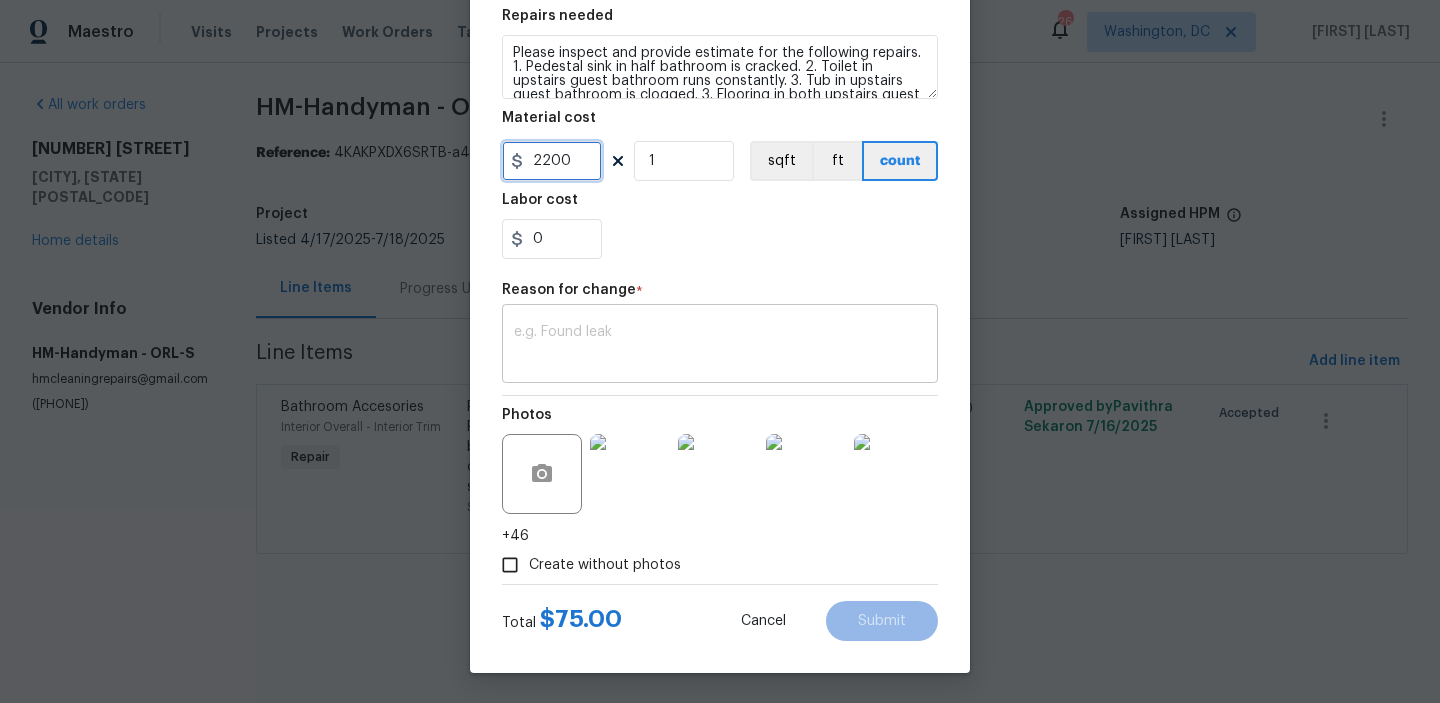 type on "2200" 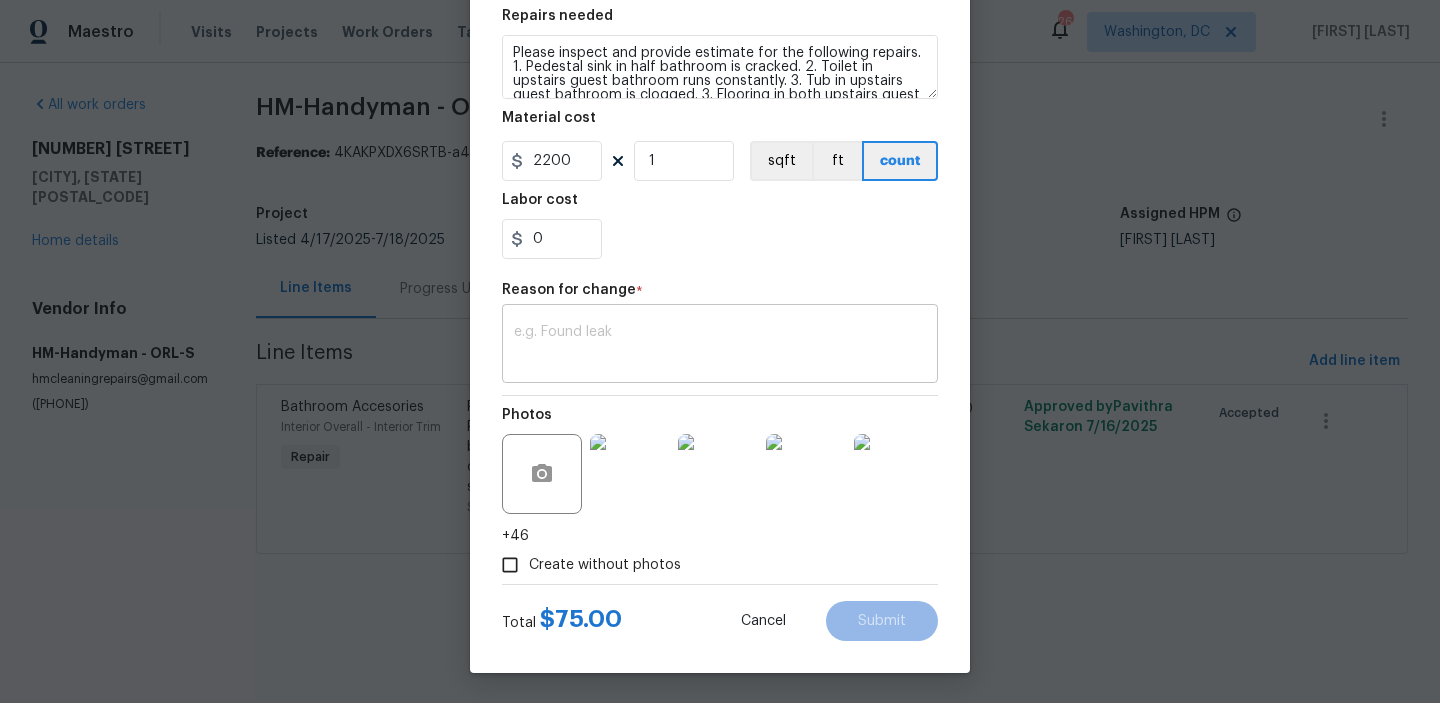 click at bounding box center (720, 346) 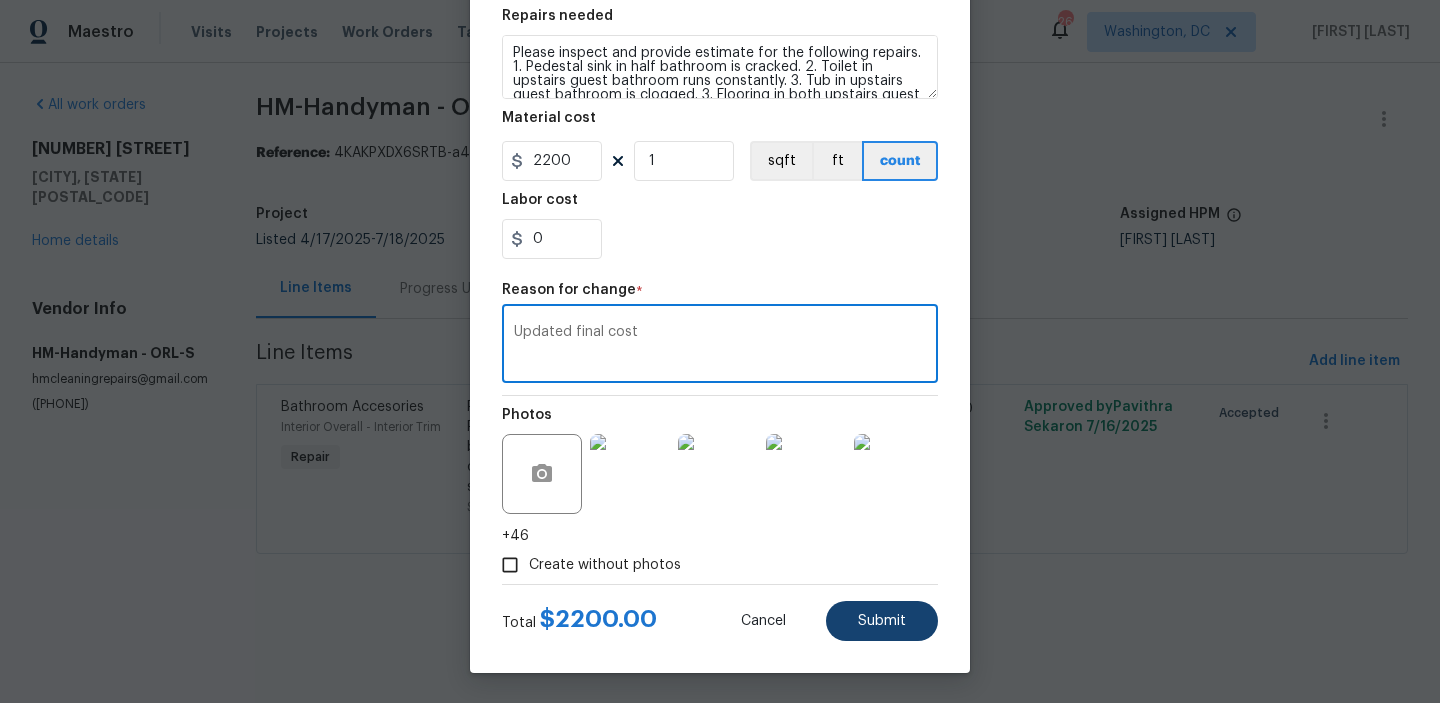 type on "Updated final cost" 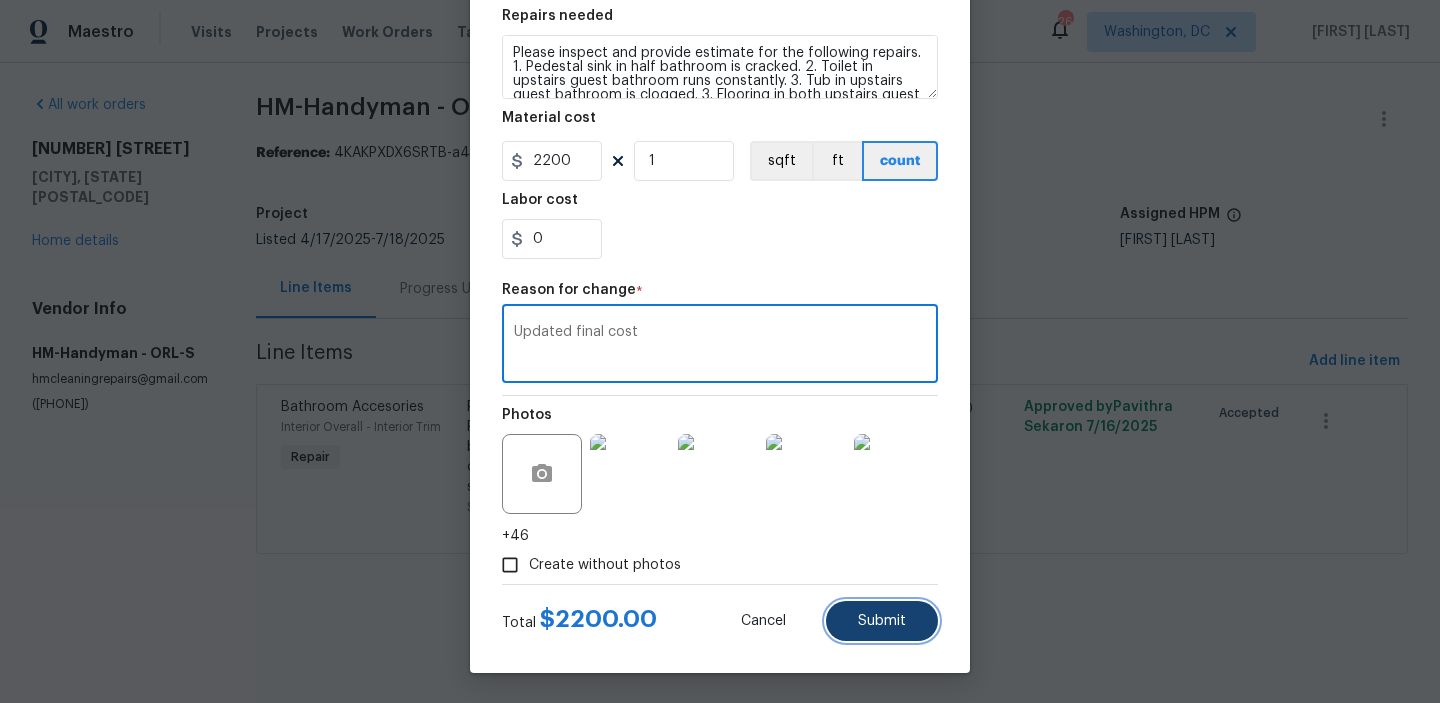 click on "Submit" at bounding box center [882, 621] 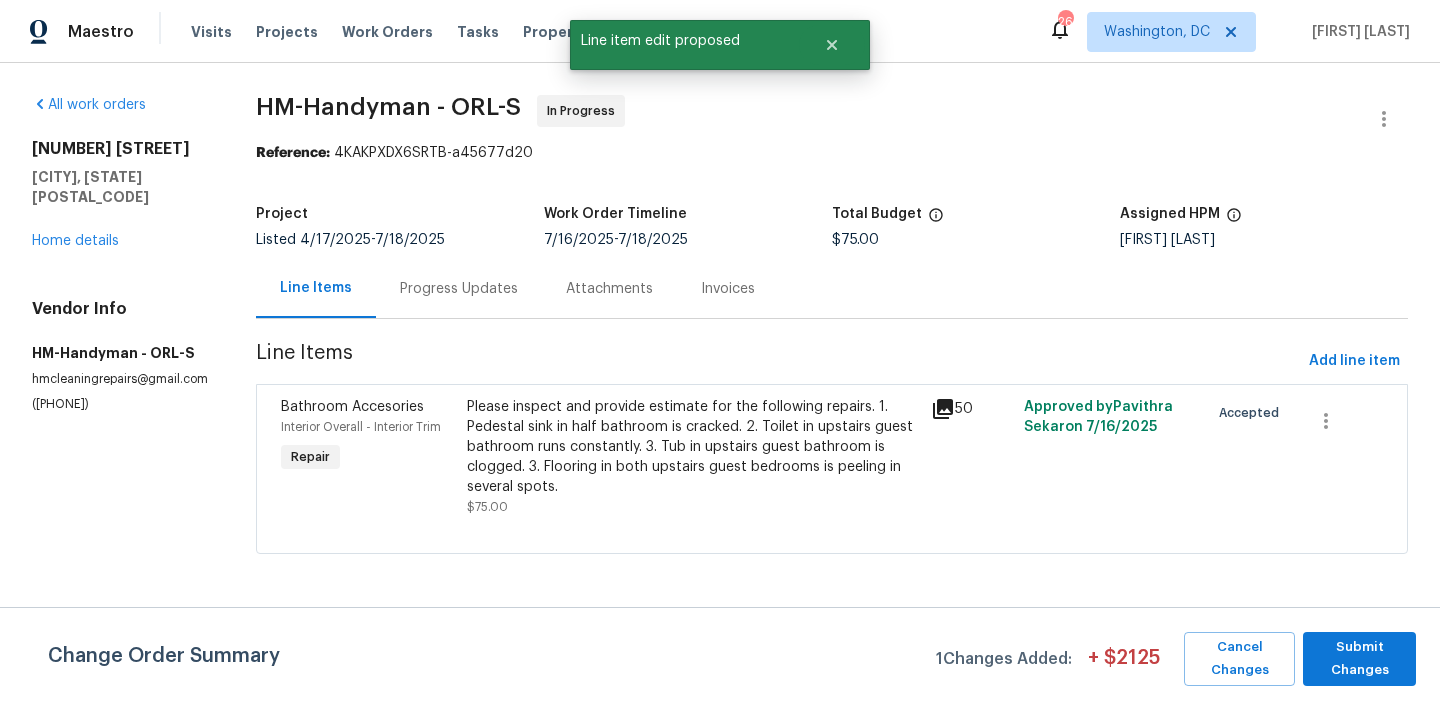 scroll, scrollTop: 0, scrollLeft: 0, axis: both 